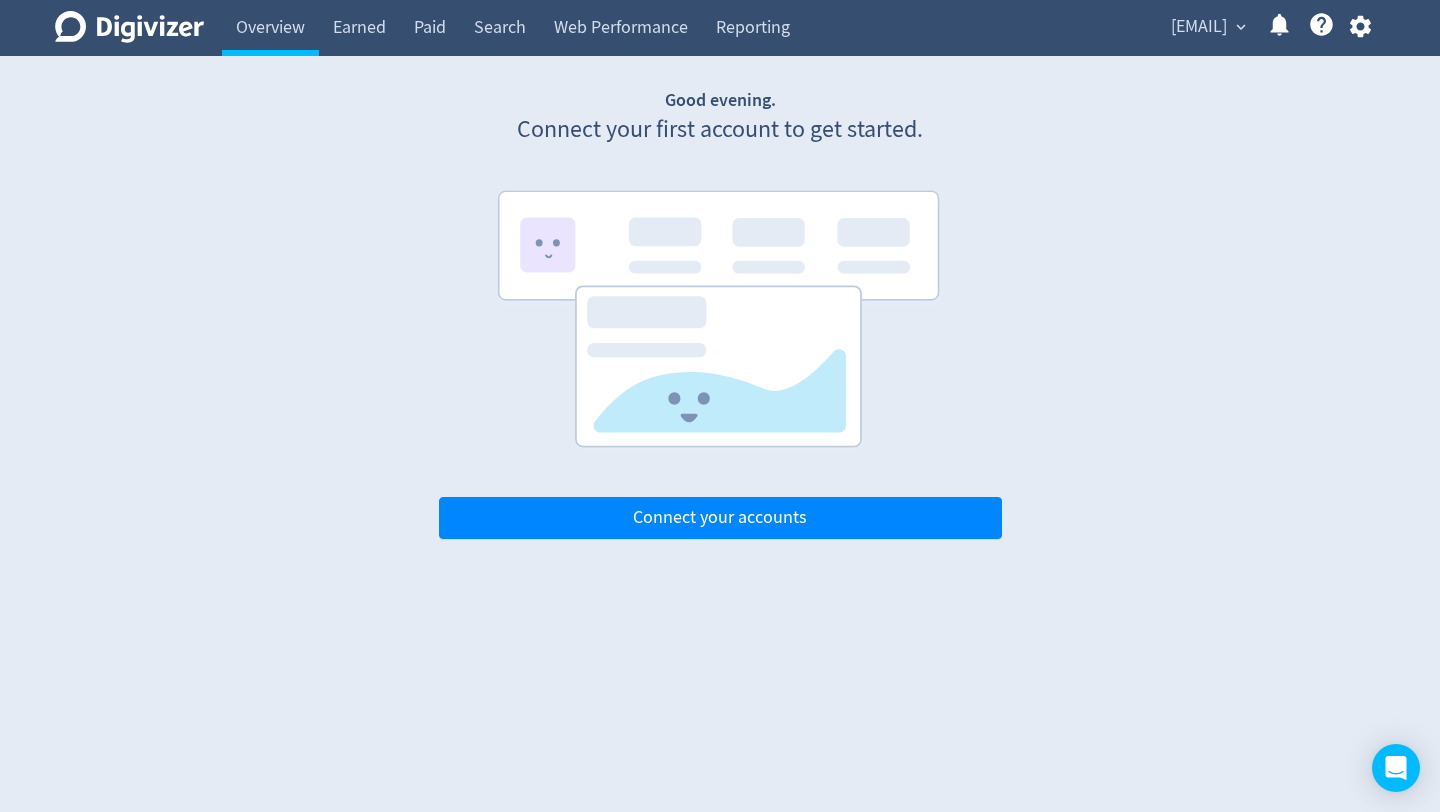 scroll, scrollTop: 0, scrollLeft: 0, axis: both 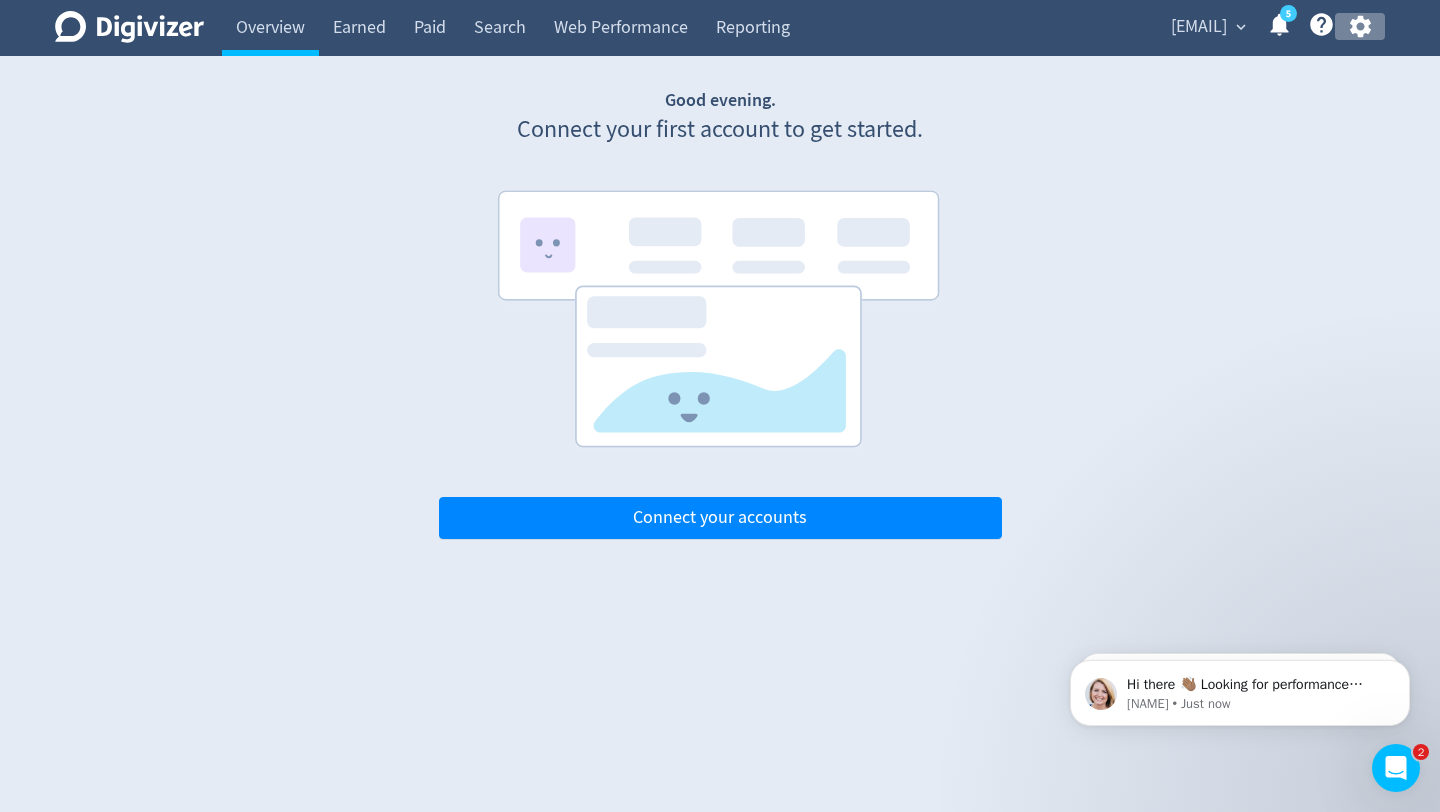 click 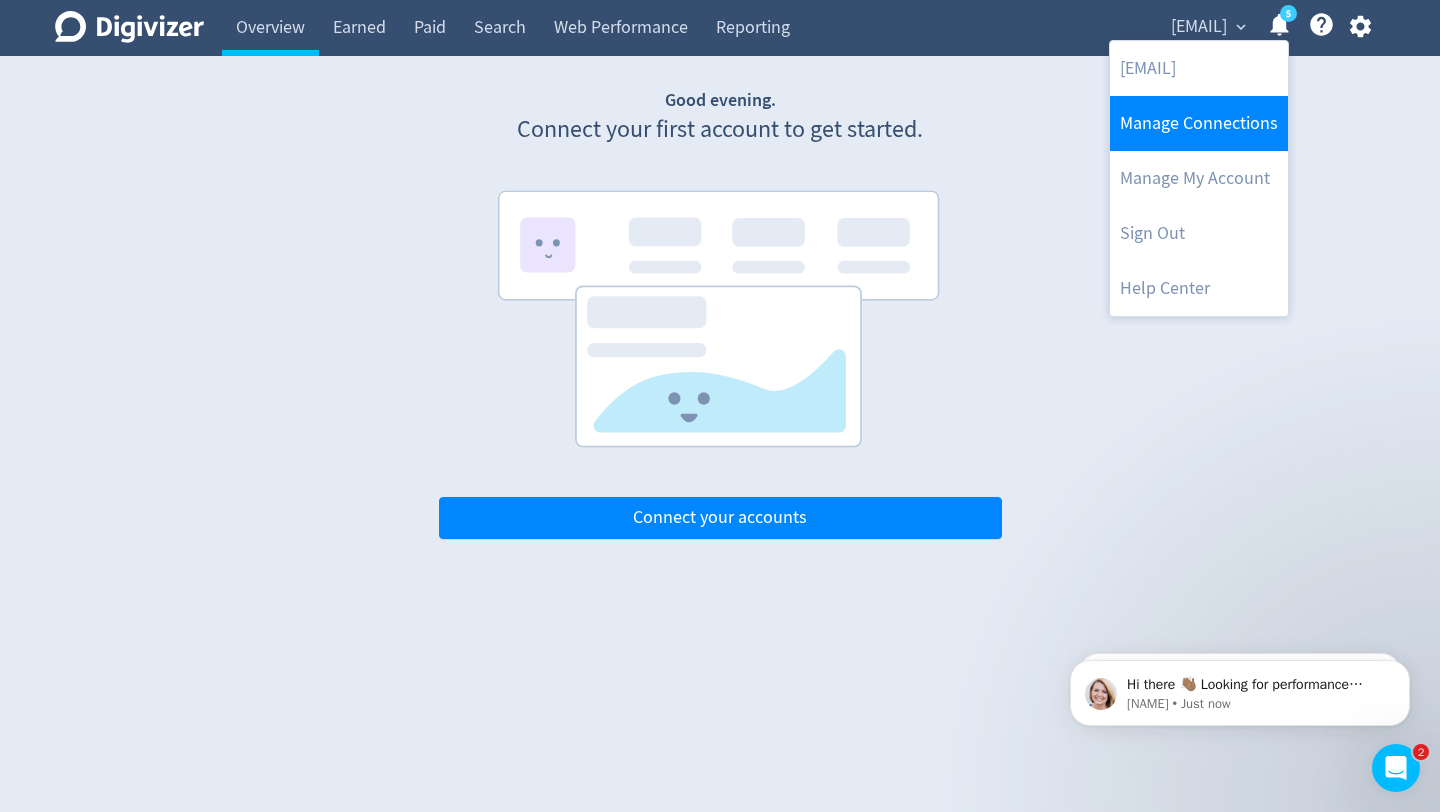 click on "Manage Connections" at bounding box center (1199, 123) 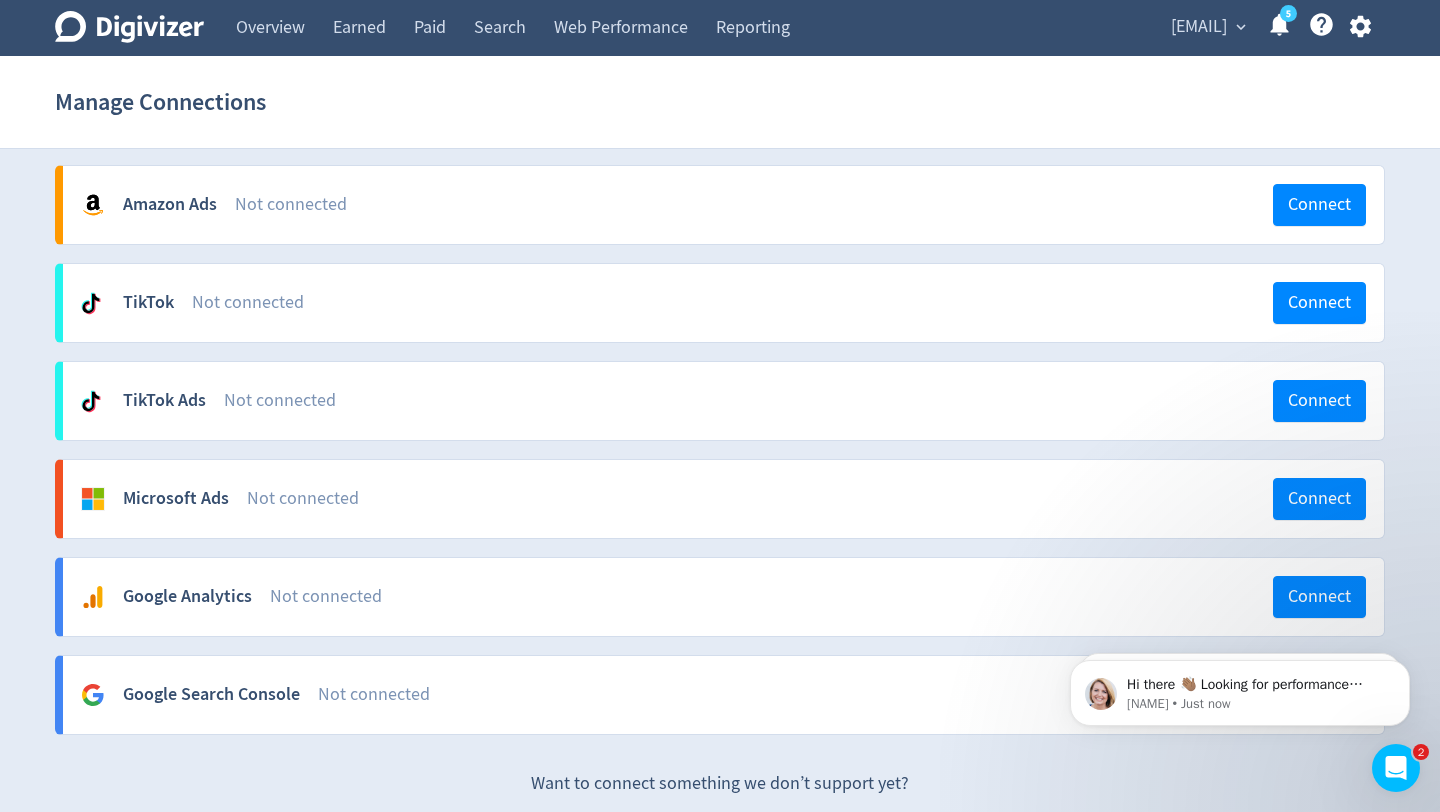 scroll, scrollTop: 702, scrollLeft: 0, axis: vertical 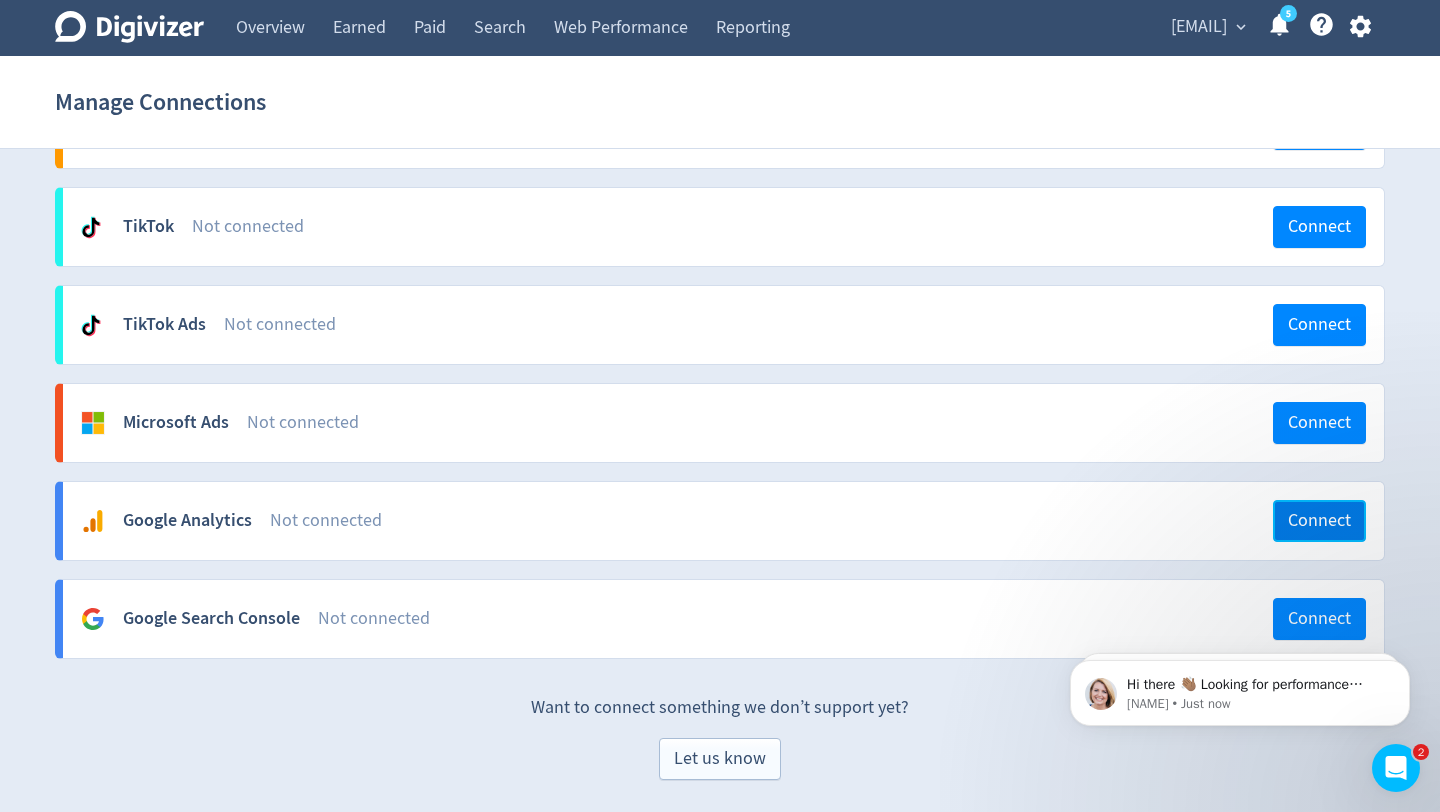 click on "Connect" at bounding box center [1319, 521] 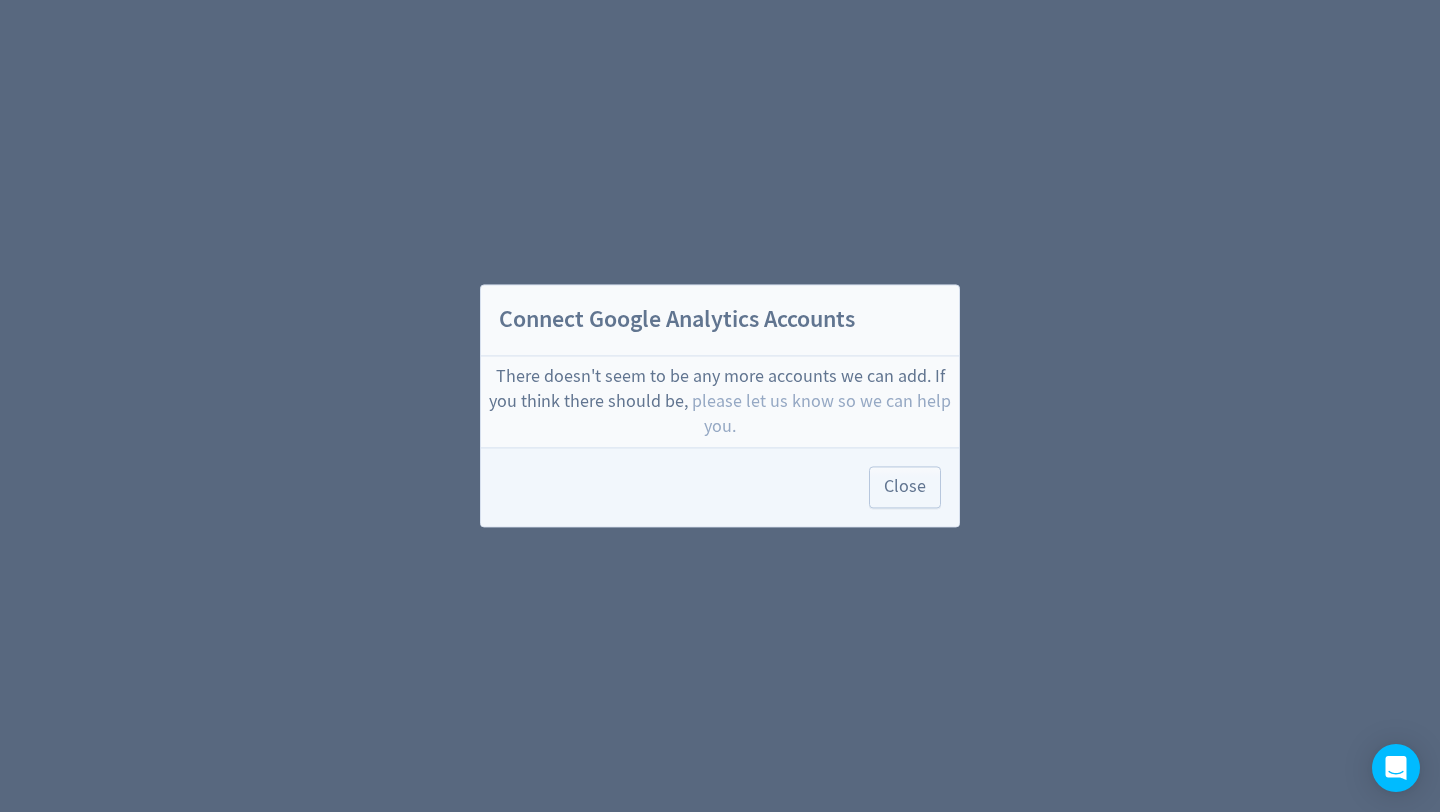 scroll, scrollTop: 0, scrollLeft: 0, axis: both 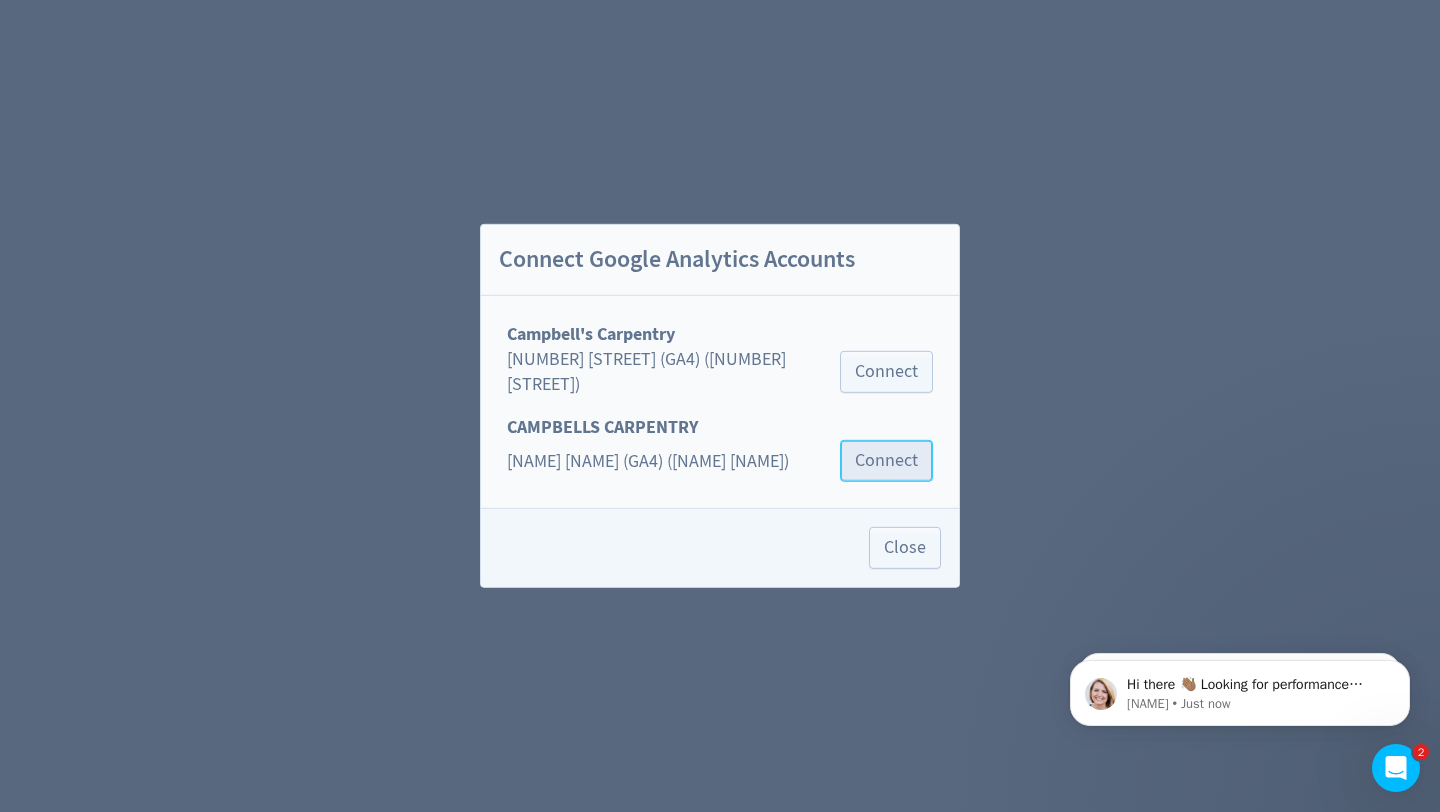 click on "Connect" at bounding box center [886, 461] 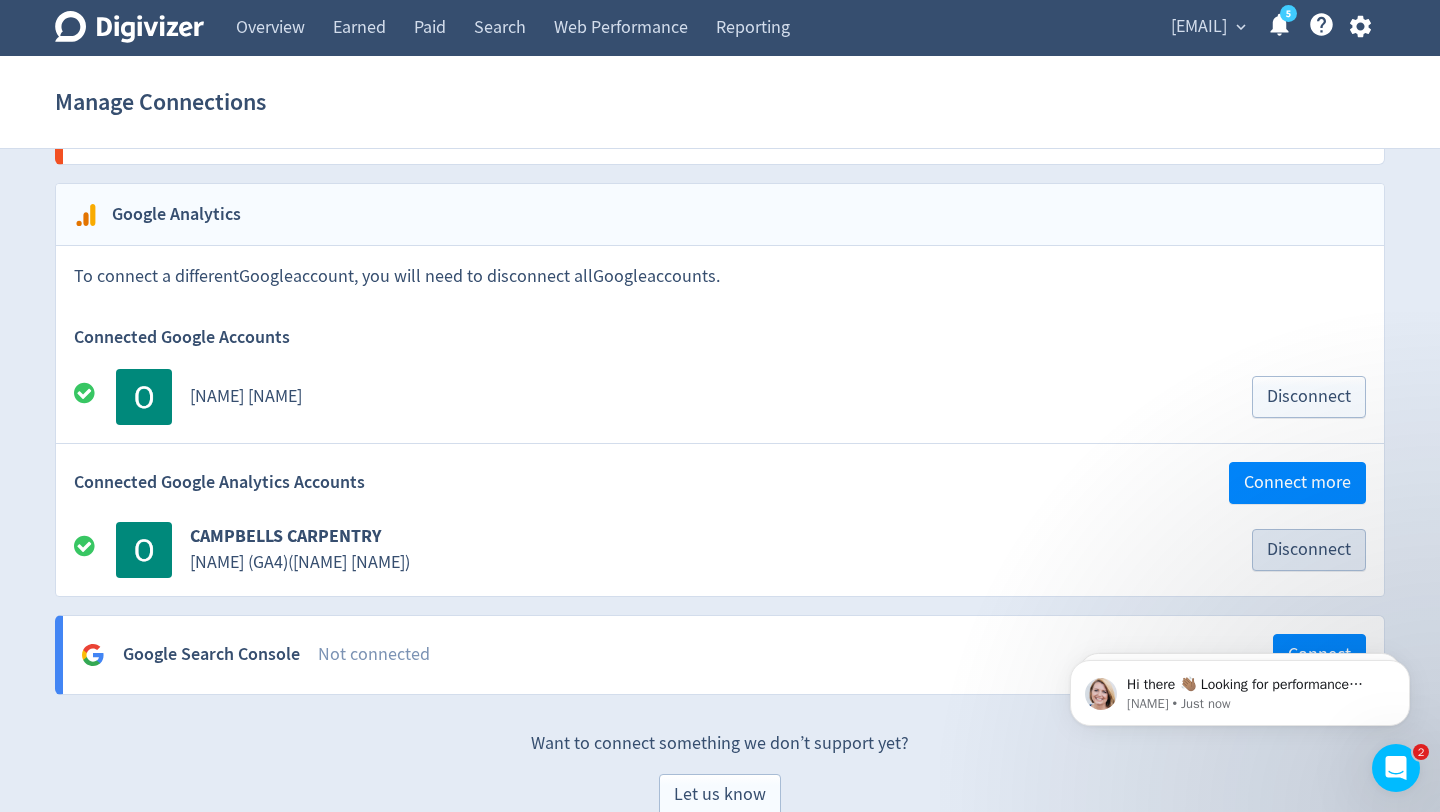 scroll, scrollTop: 1036, scrollLeft: 0, axis: vertical 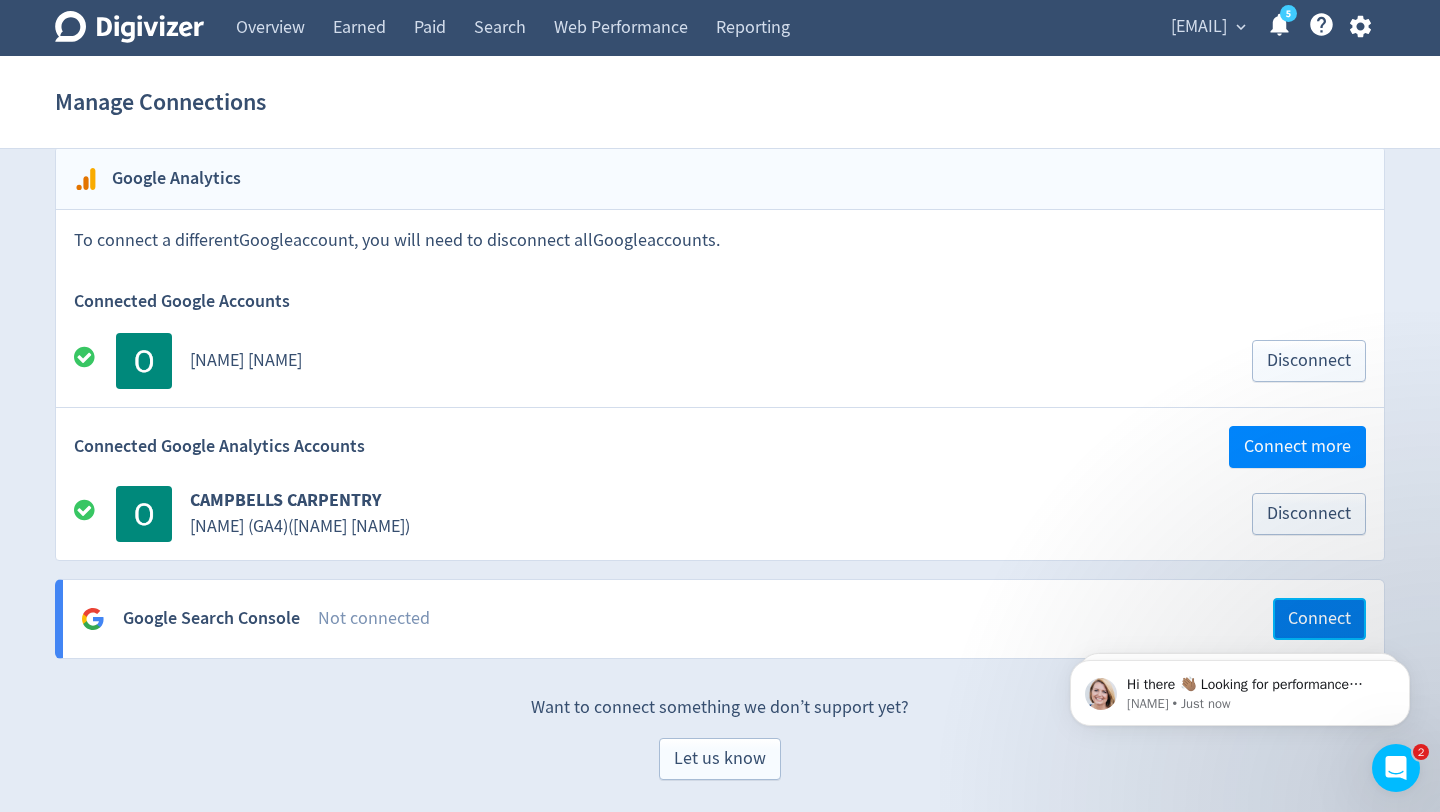click on "Connect" at bounding box center [1319, 619] 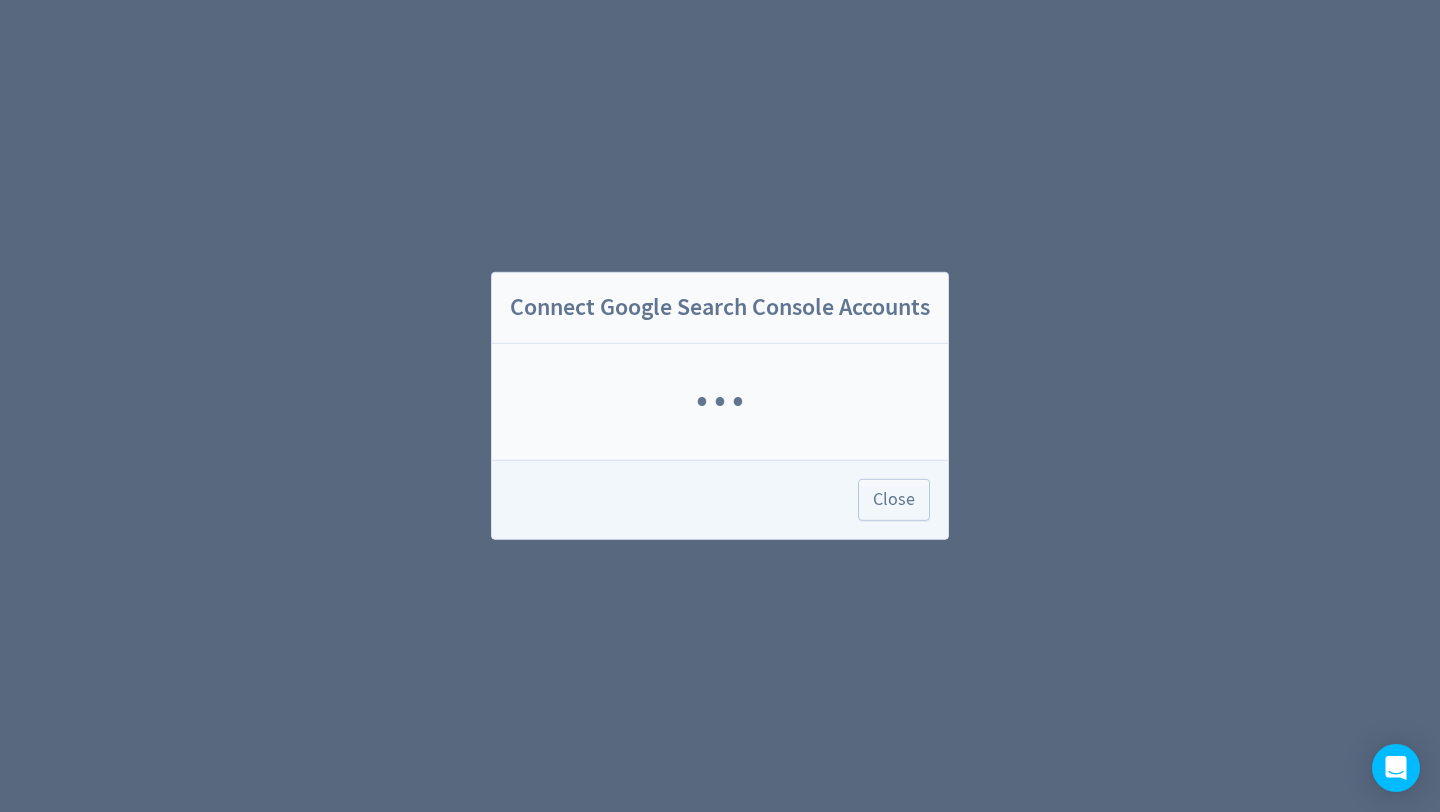 scroll, scrollTop: 0, scrollLeft: 0, axis: both 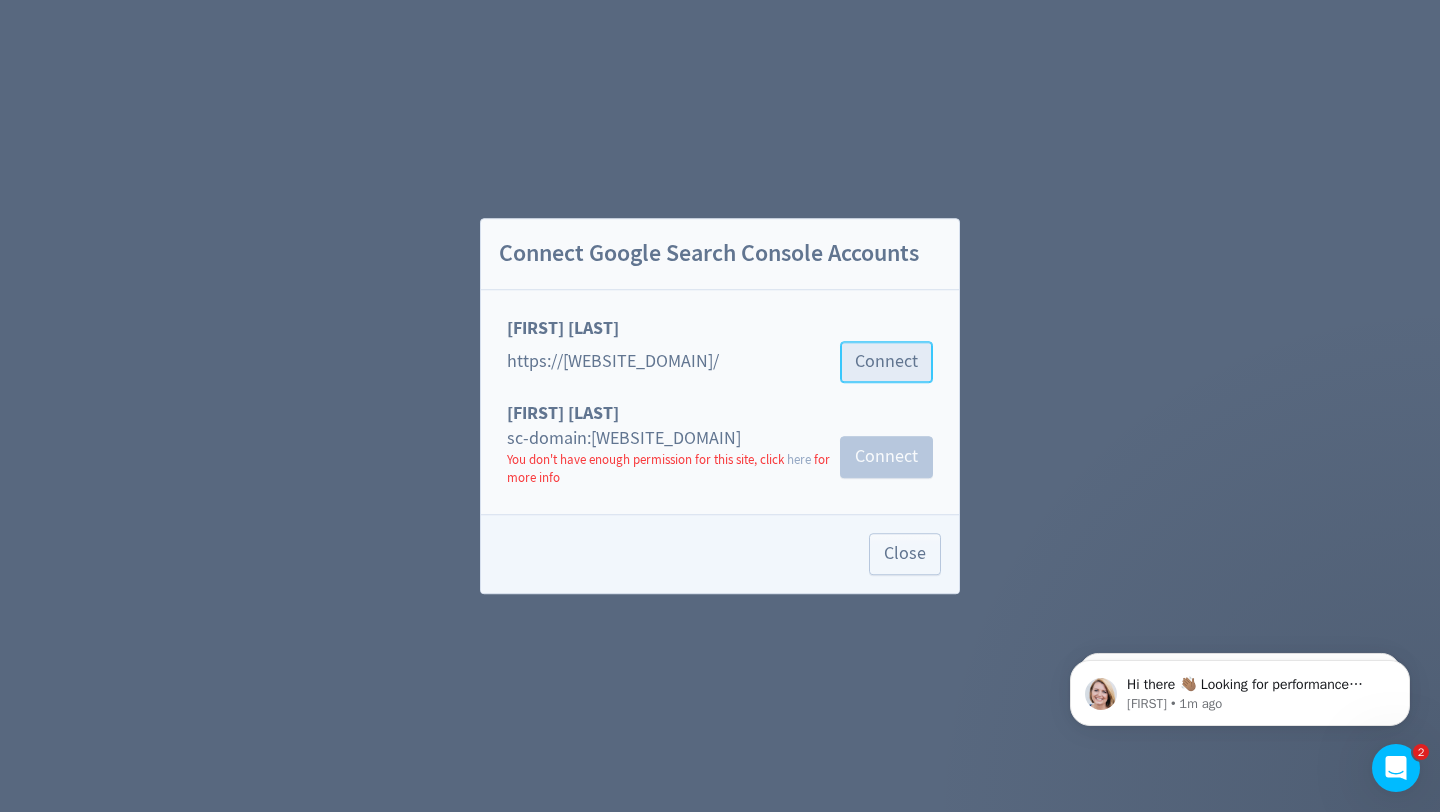 click on "Connect" at bounding box center [886, 362] 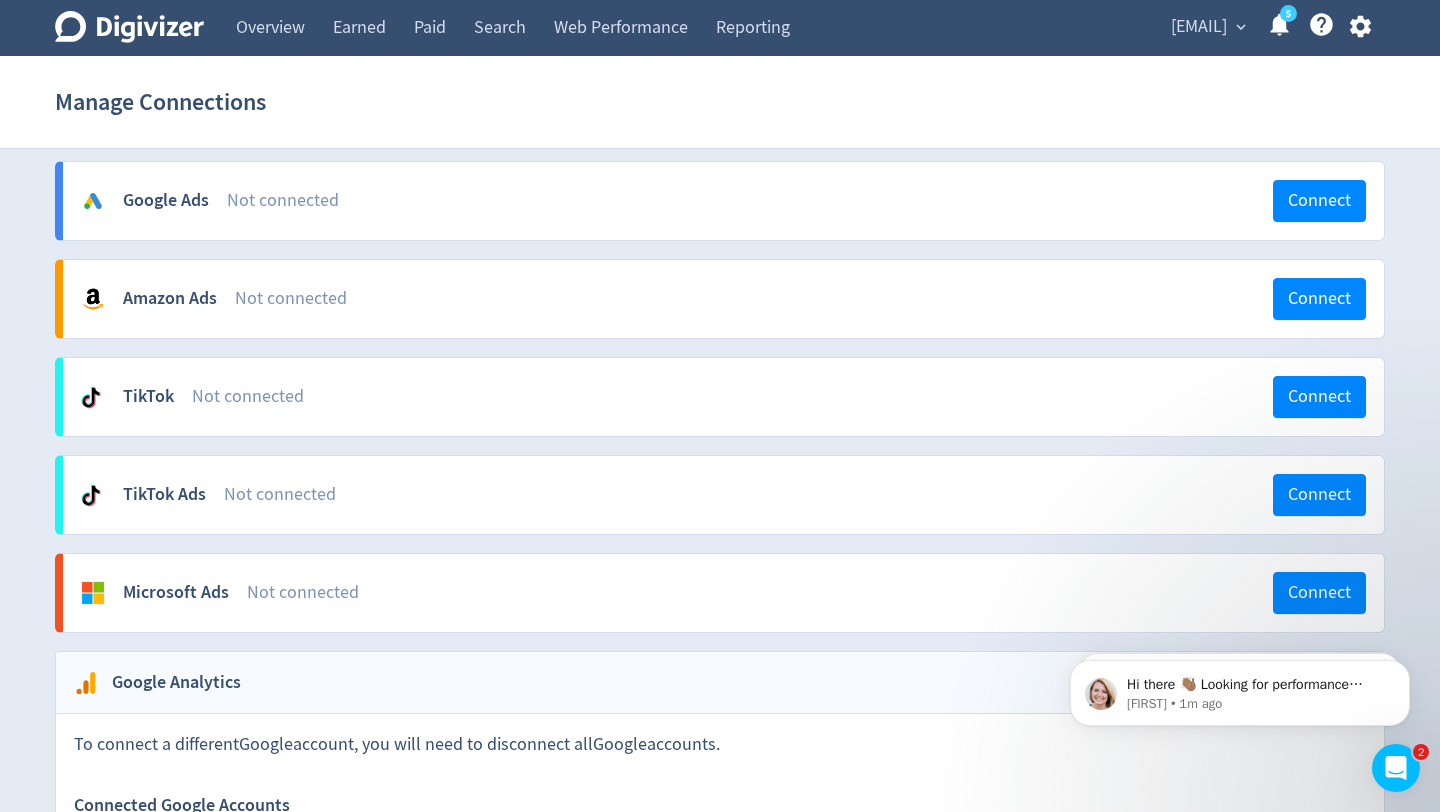 scroll, scrollTop: 0, scrollLeft: 0, axis: both 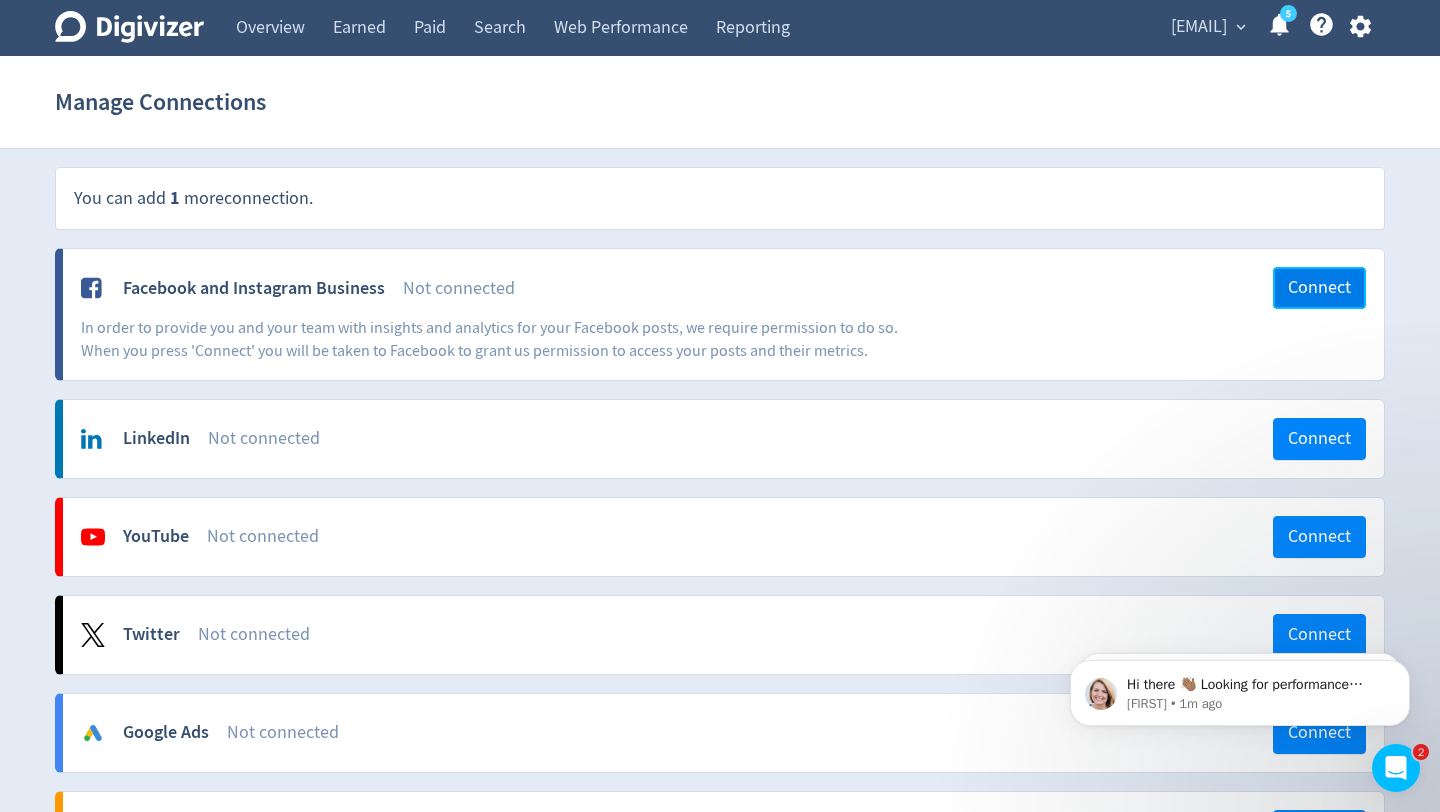 click on "Connect" at bounding box center [1319, 288] 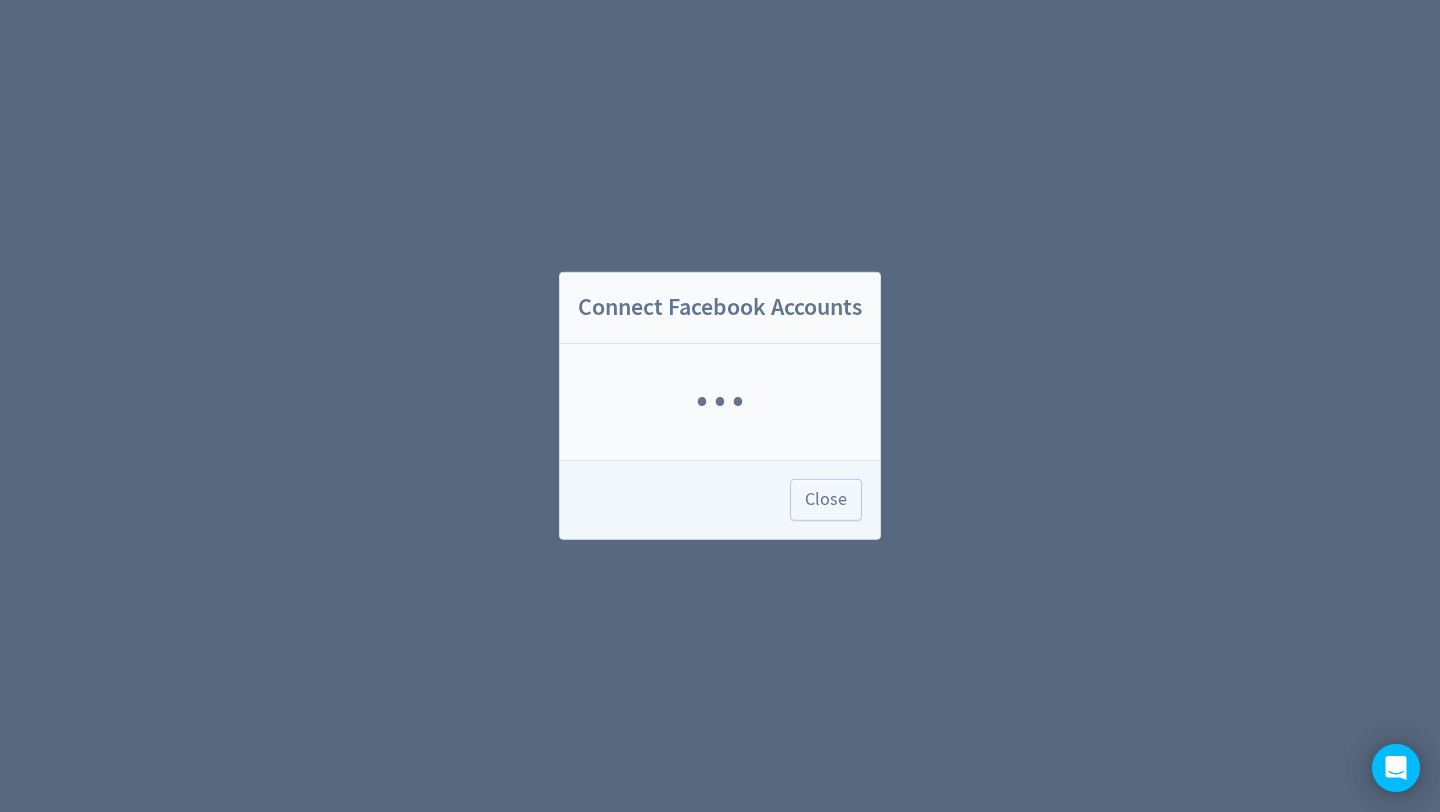 scroll, scrollTop: 0, scrollLeft: 0, axis: both 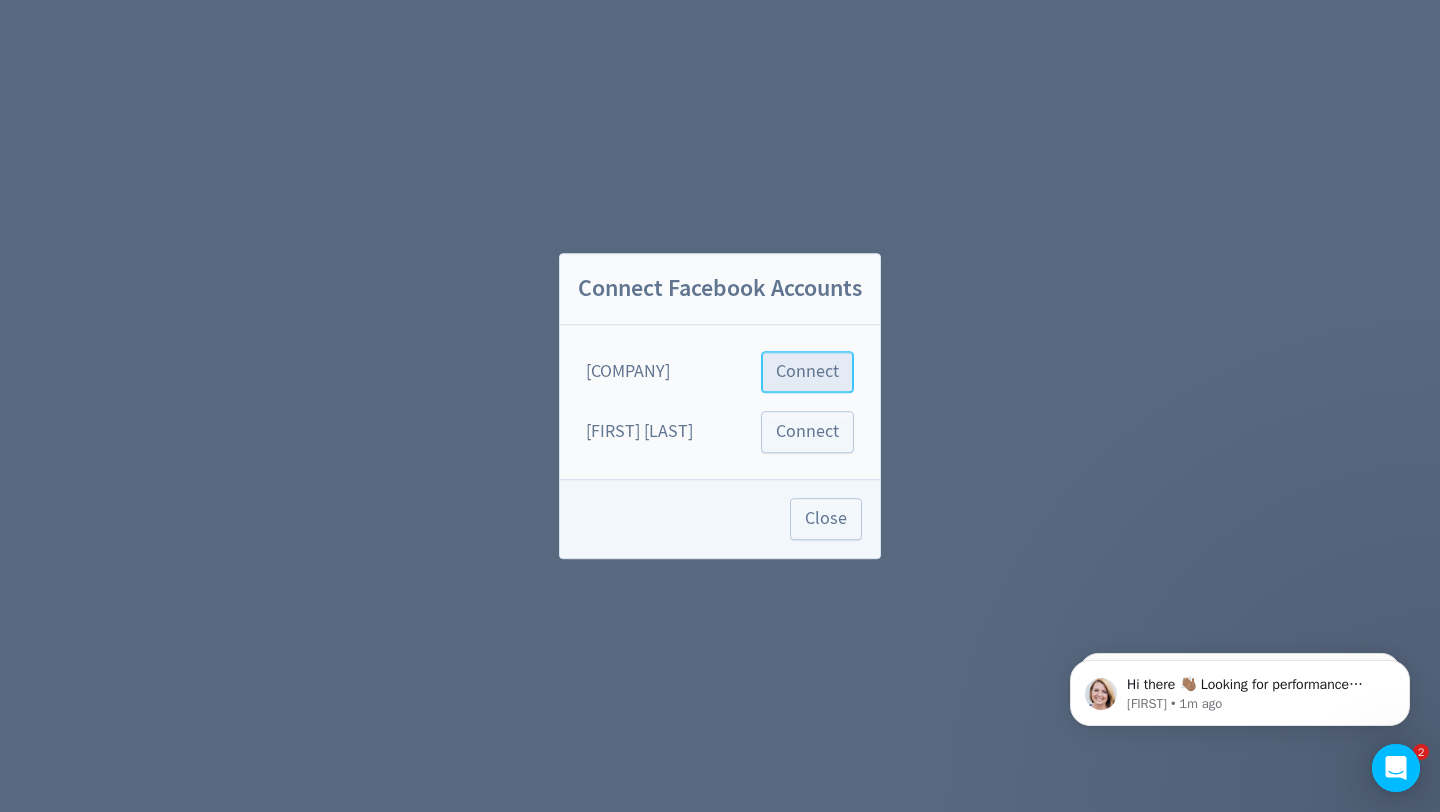 click on "Connect" at bounding box center [807, 372] 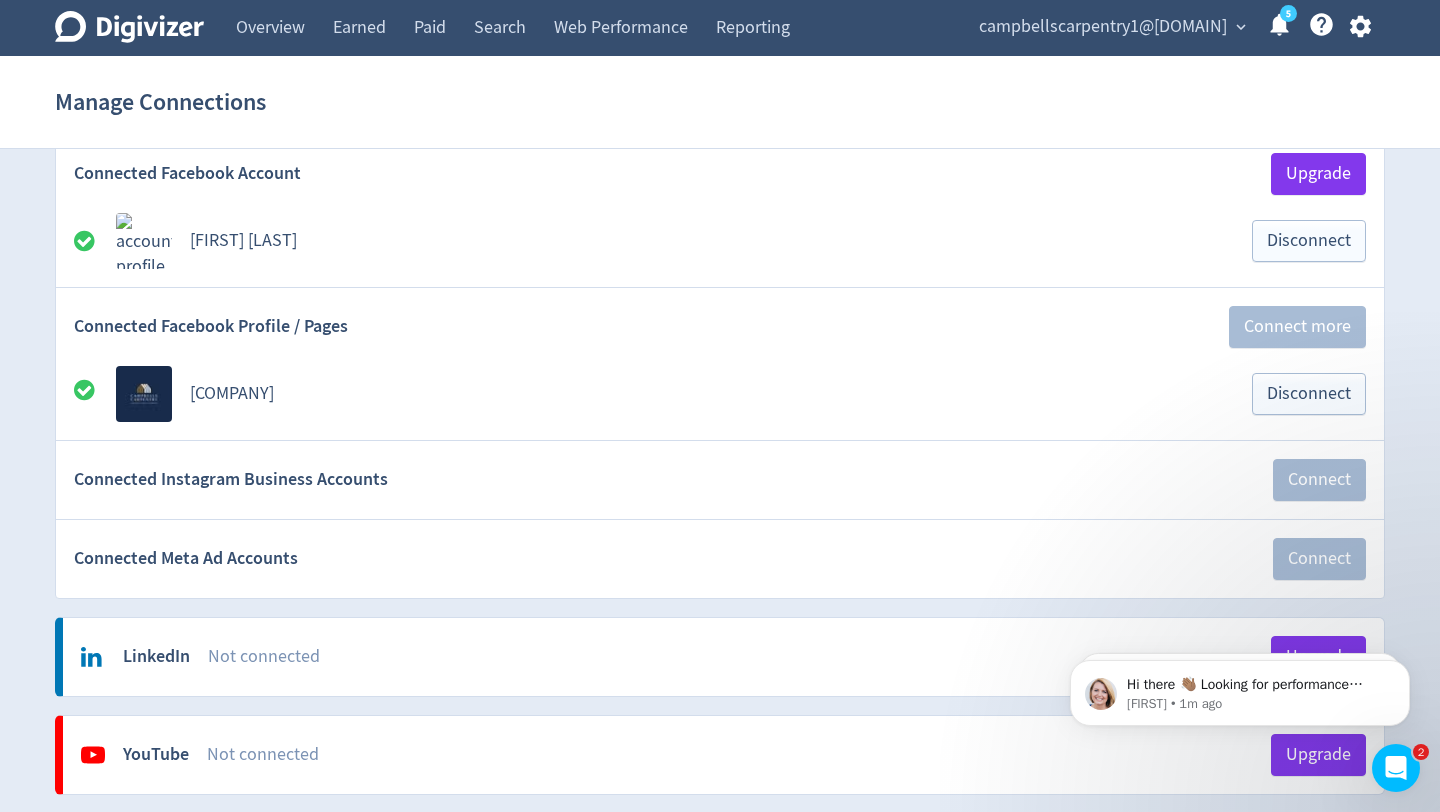 scroll, scrollTop: 264, scrollLeft: 0, axis: vertical 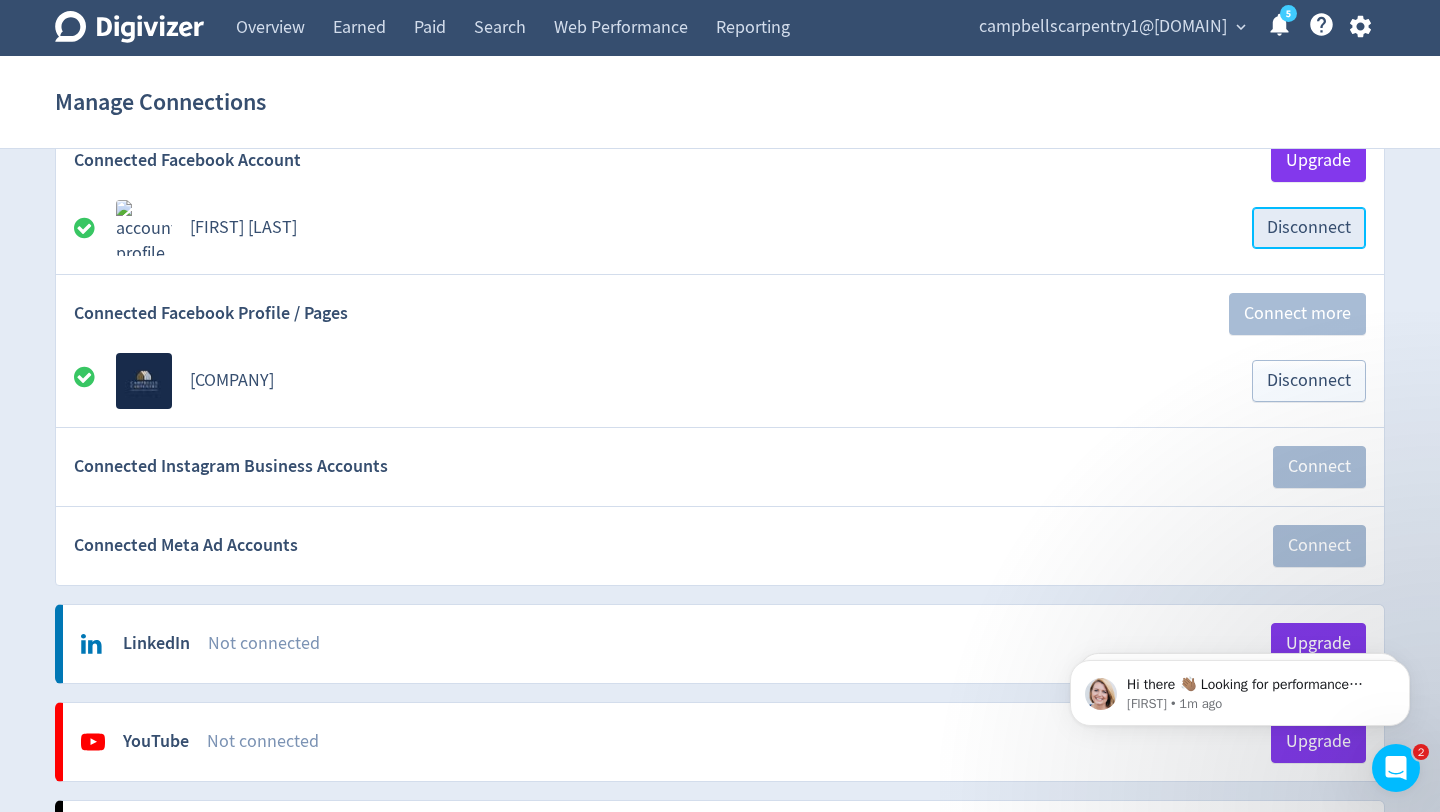 click on "Disconnect" at bounding box center [1309, 228] 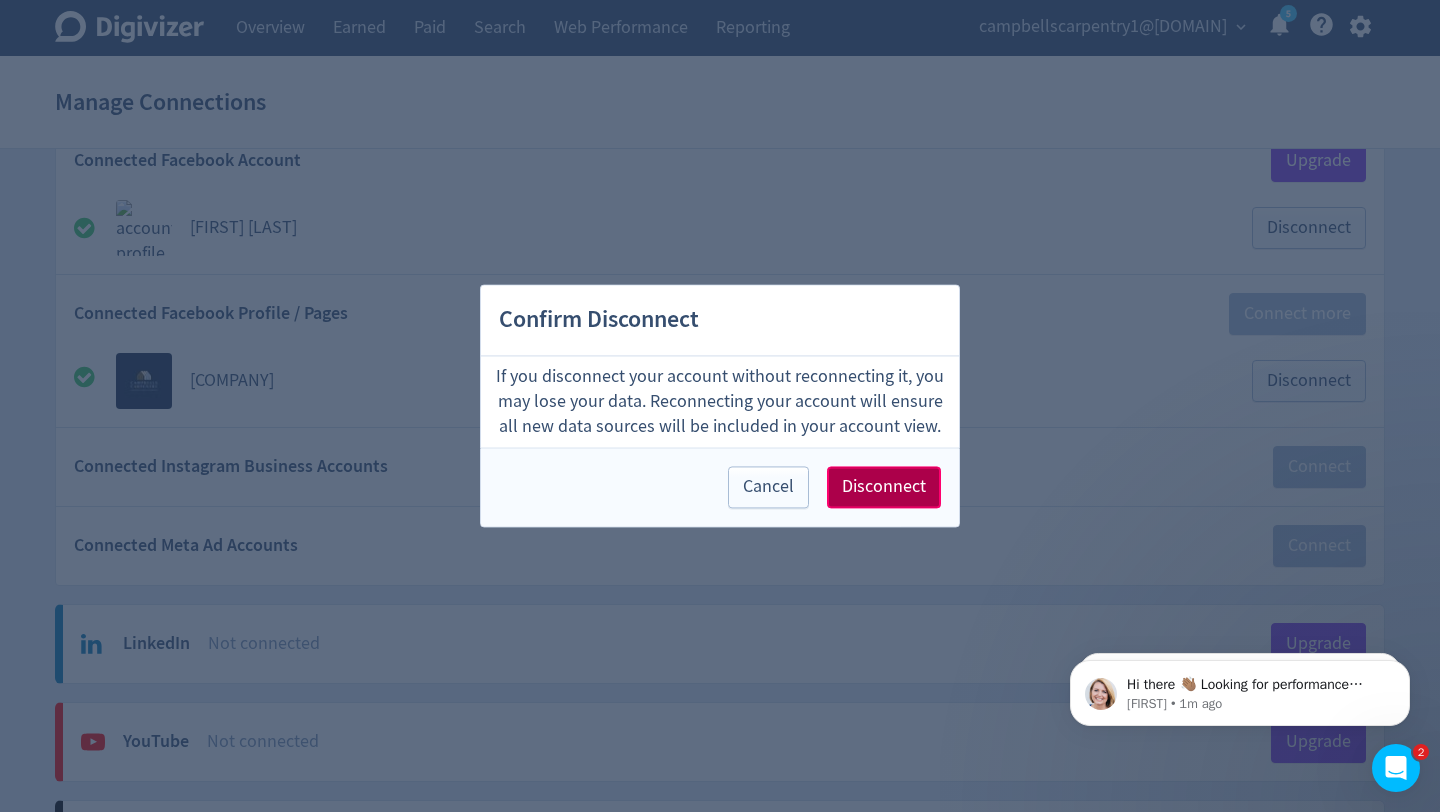 click on "Disconnect" at bounding box center (884, 488) 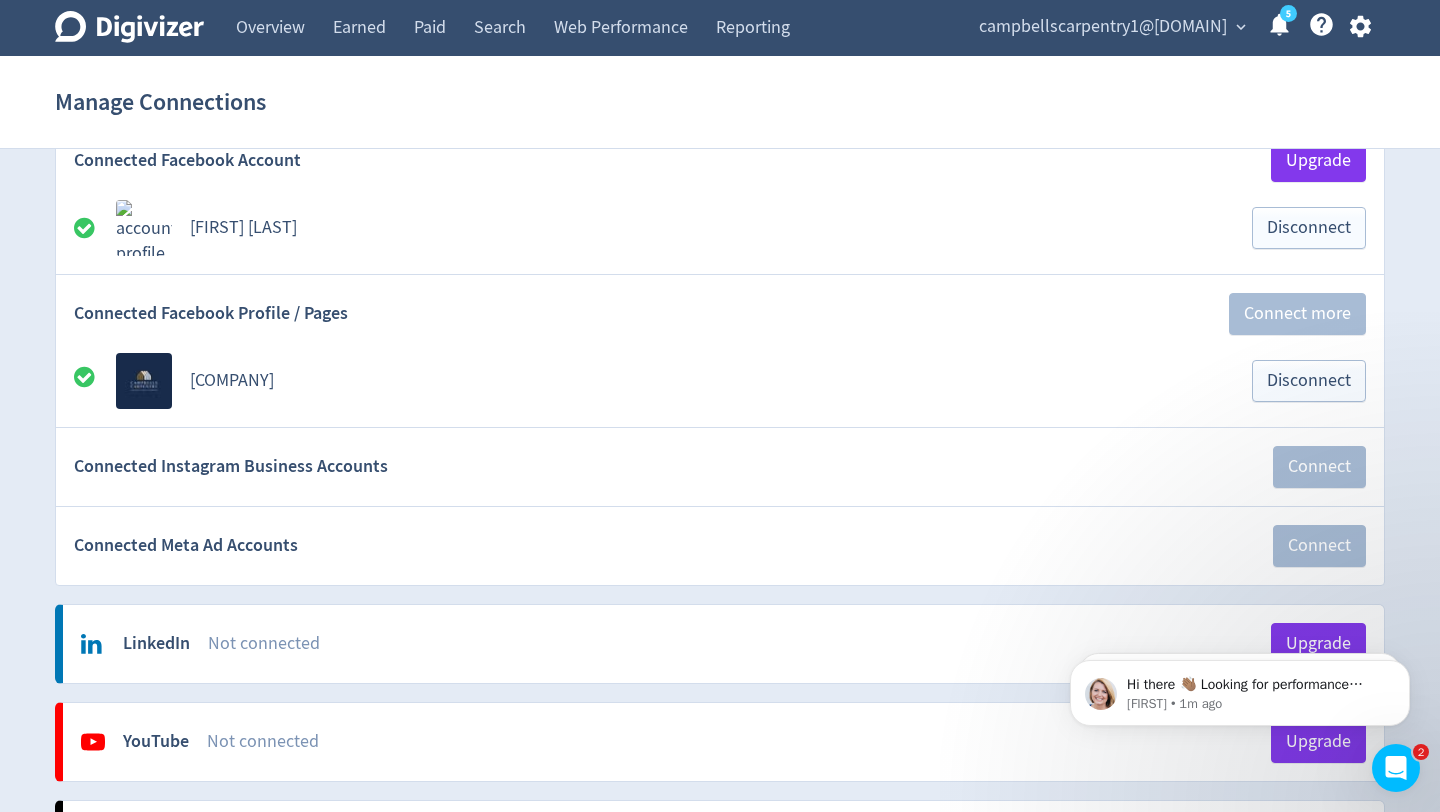 scroll, scrollTop: 0, scrollLeft: 0, axis: both 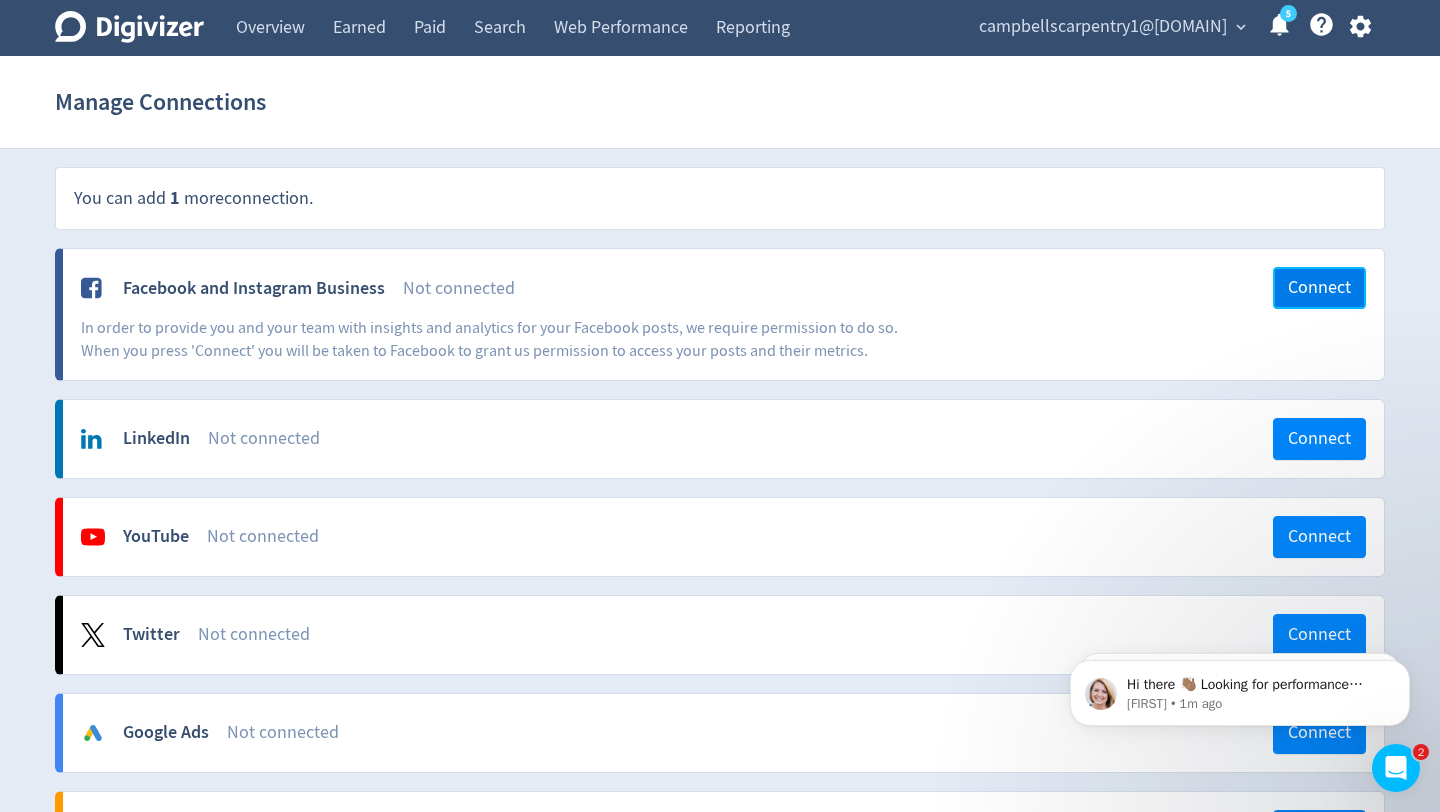 click on "Connect" at bounding box center (1319, 288) 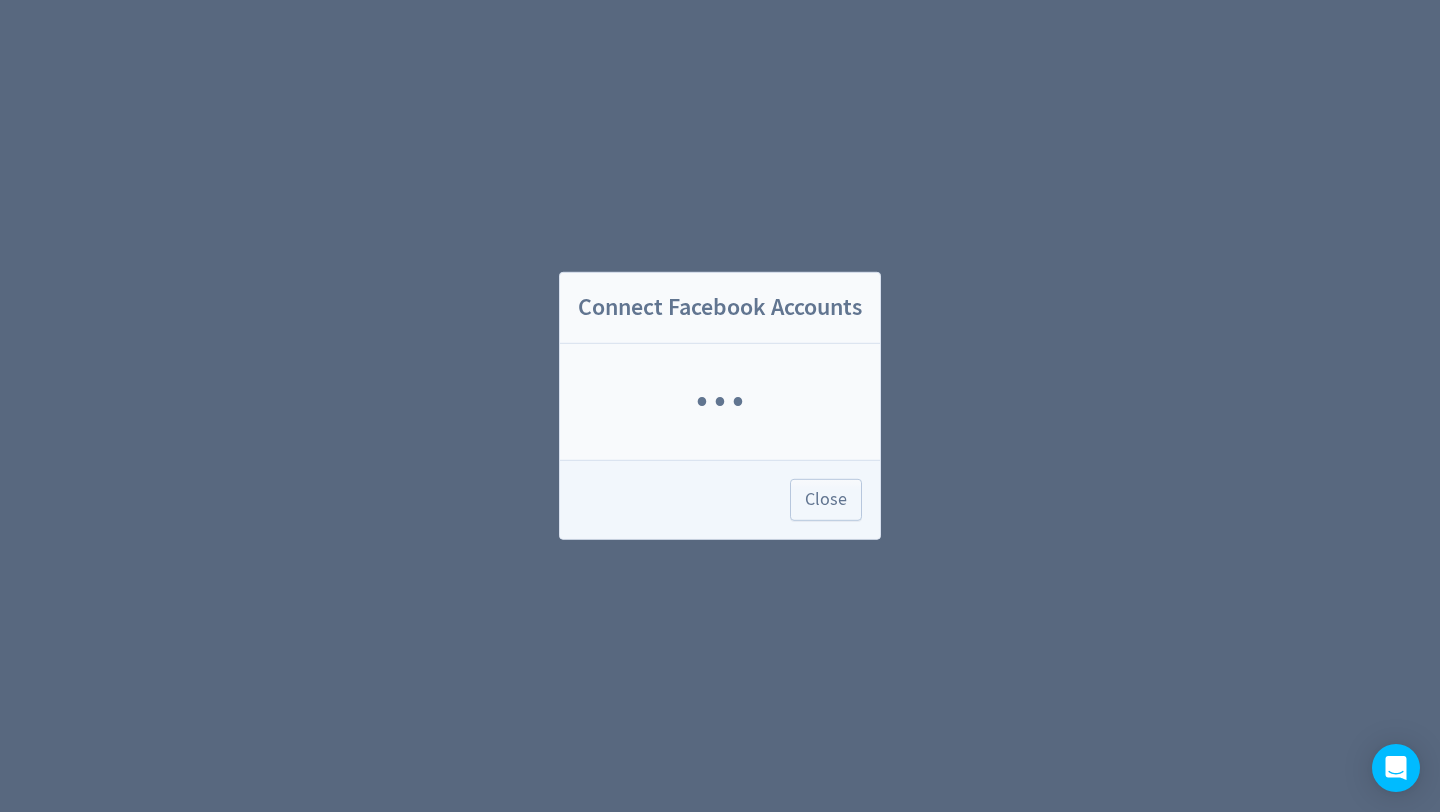 scroll, scrollTop: 0, scrollLeft: 0, axis: both 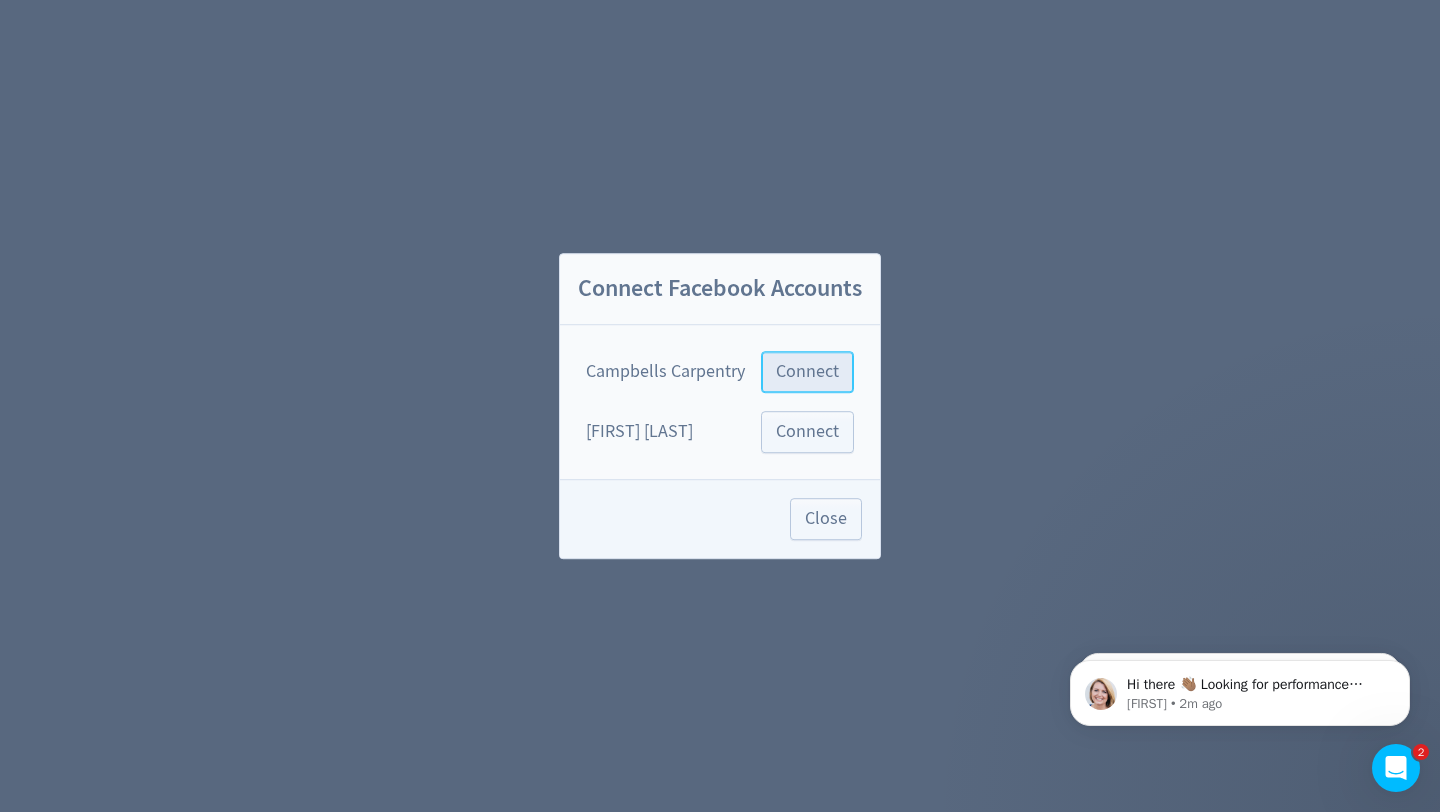 click on "Connect" at bounding box center [807, 372] 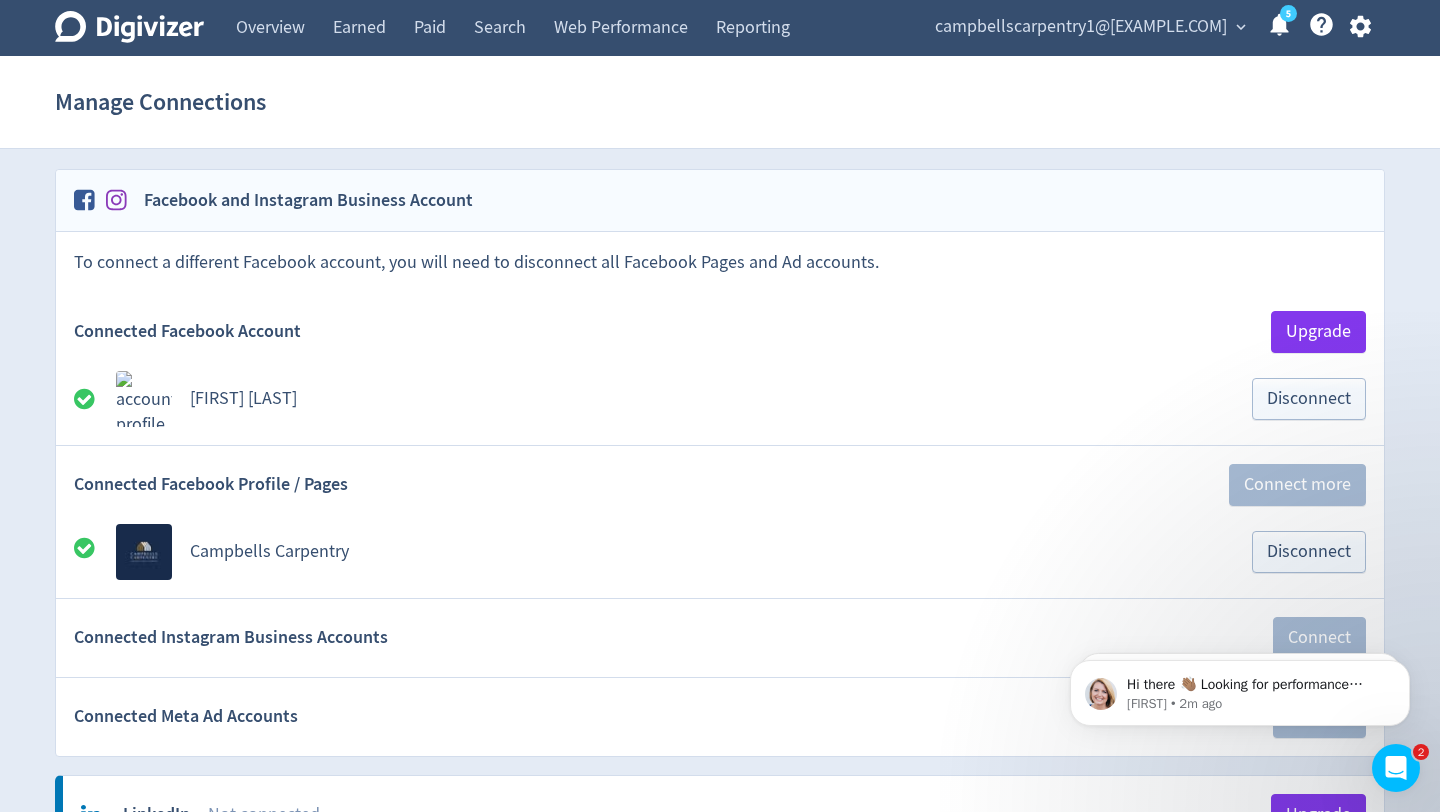 scroll, scrollTop: 0, scrollLeft: 0, axis: both 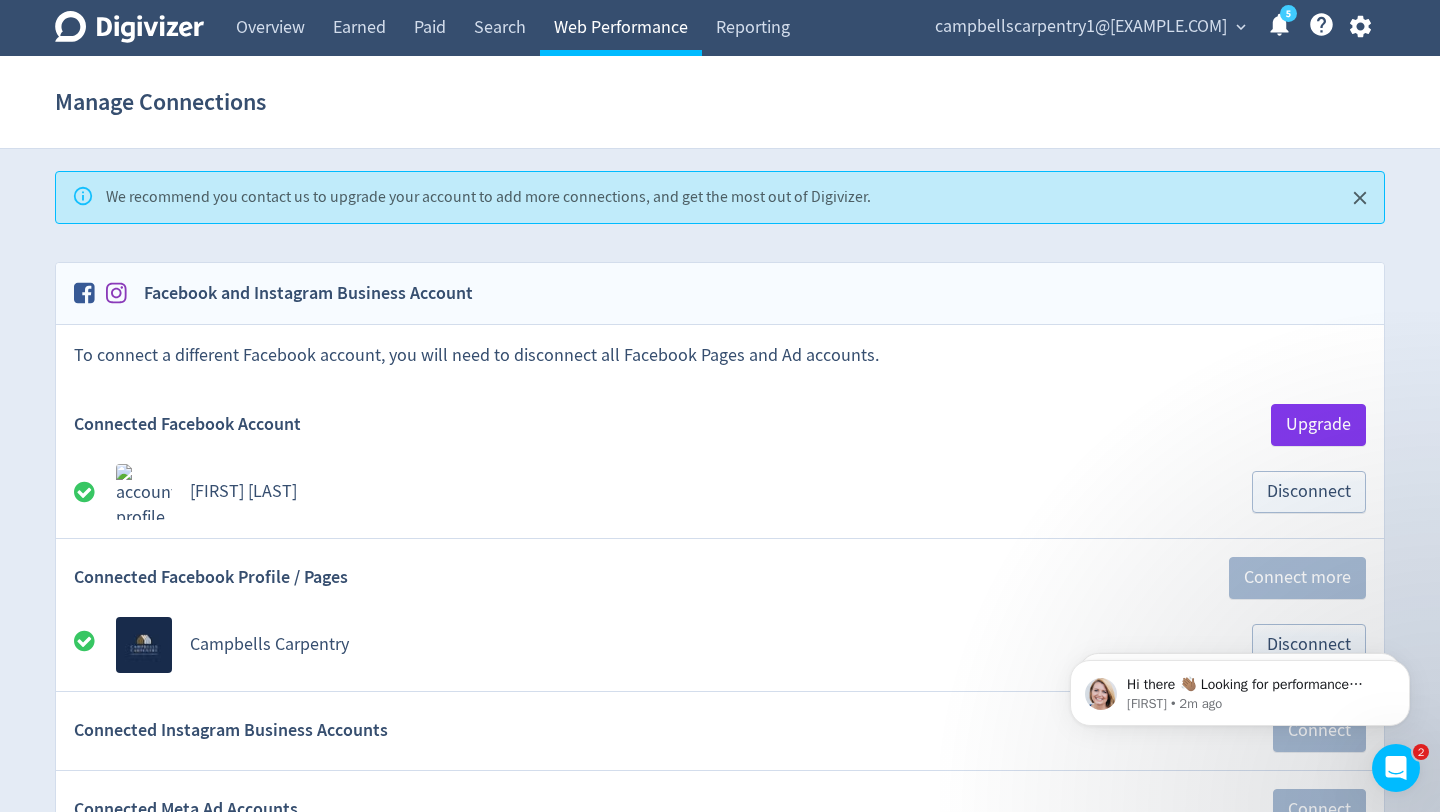 click on "Web Performance" at bounding box center (621, 28) 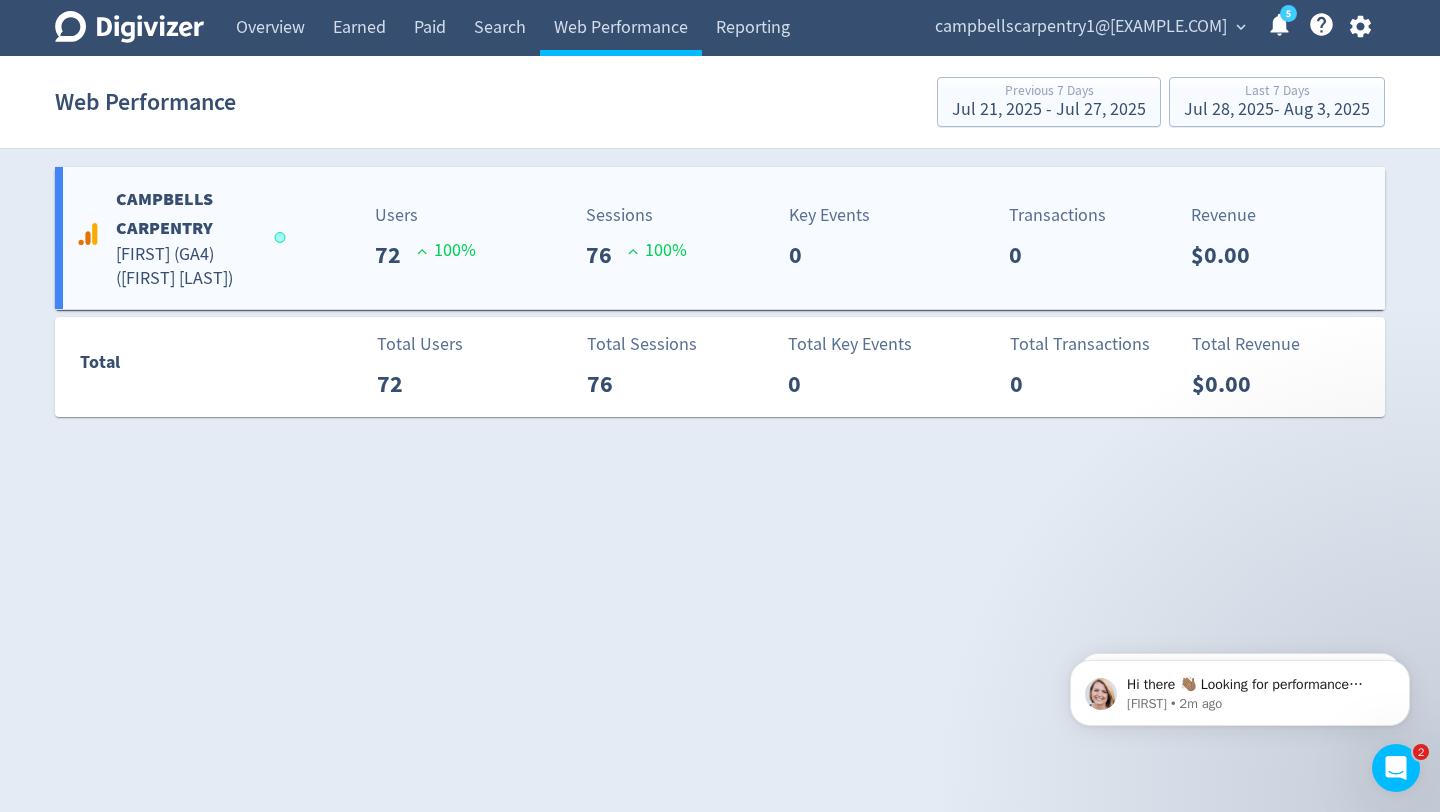 click on "CAMPBELLS CARPENTRY Oliver Campbell (GA4)  ( Oliver Campbell ) Users 72   100 % Sessions 76   100 % Key Events 0 Transactions 0 Revenue $0.00" at bounding box center [720, 238] 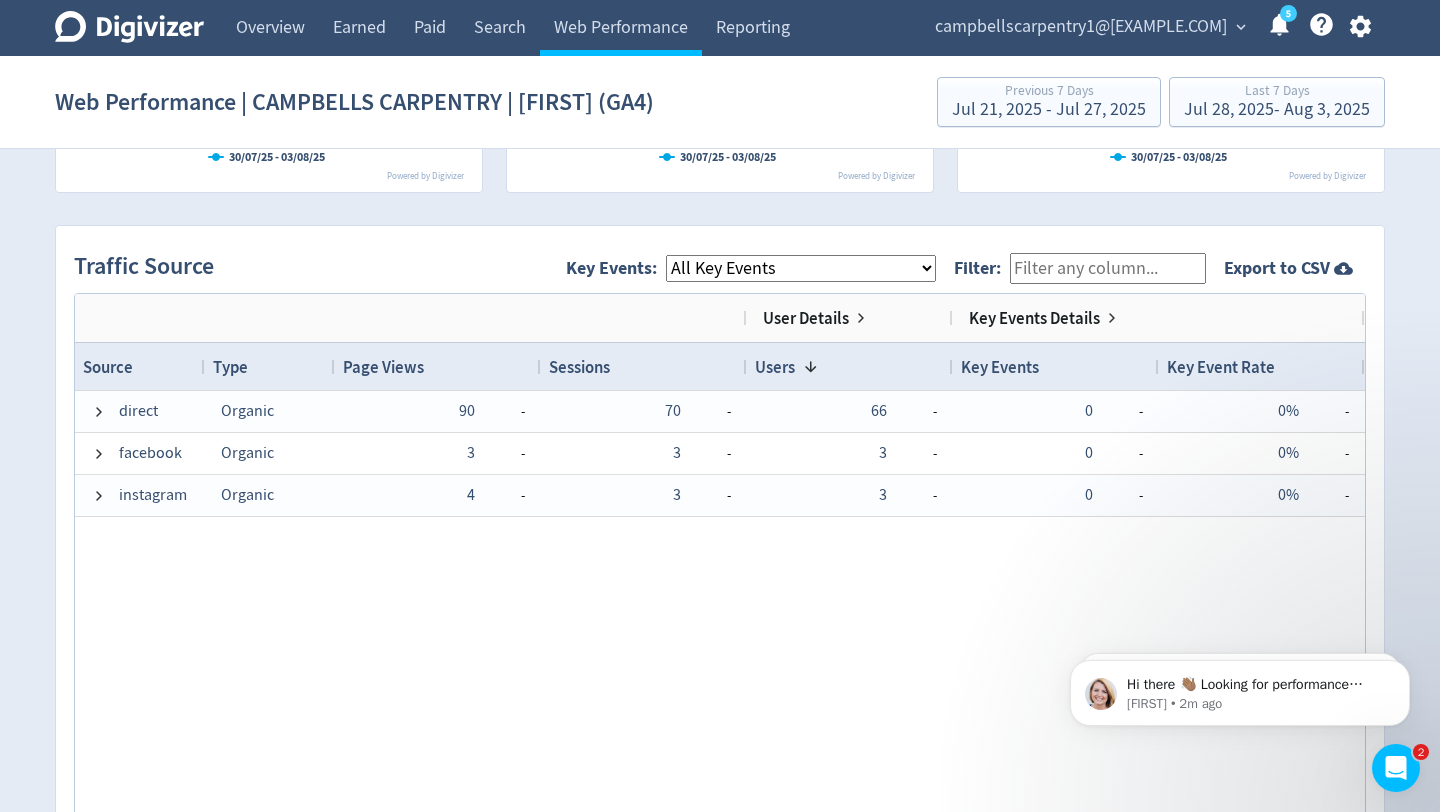 scroll, scrollTop: 1235, scrollLeft: 0, axis: vertical 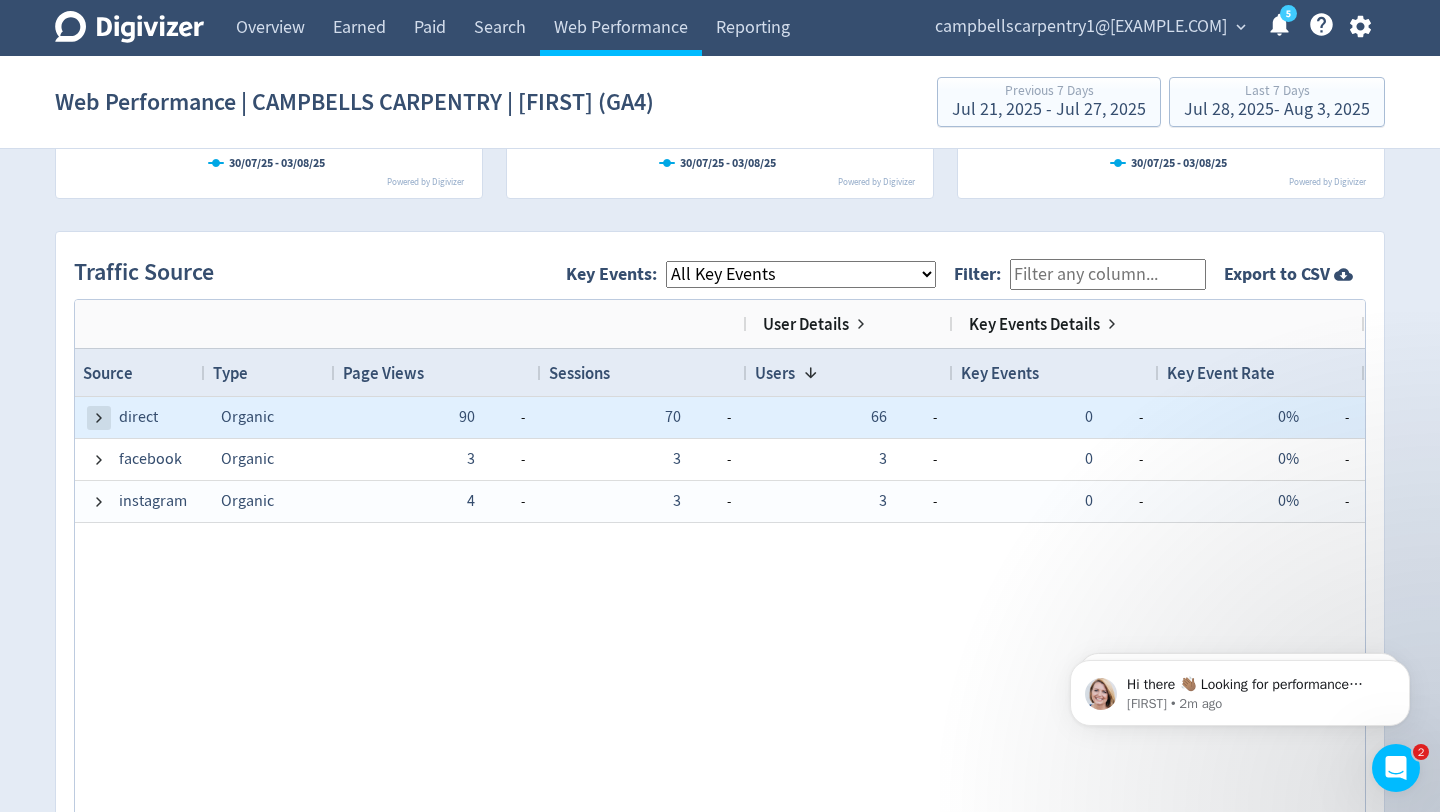 click at bounding box center [99, 418] 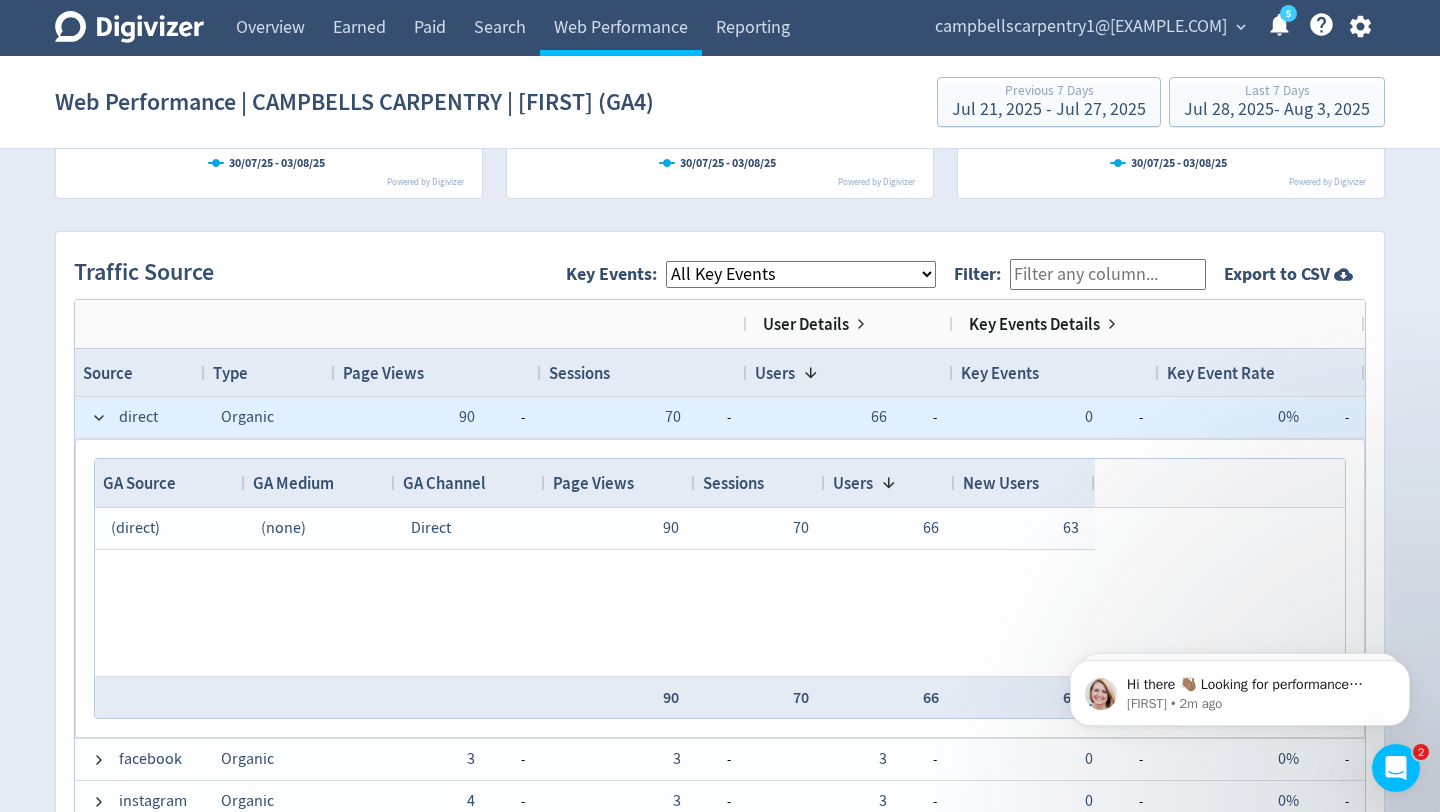 click at bounding box center [99, 418] 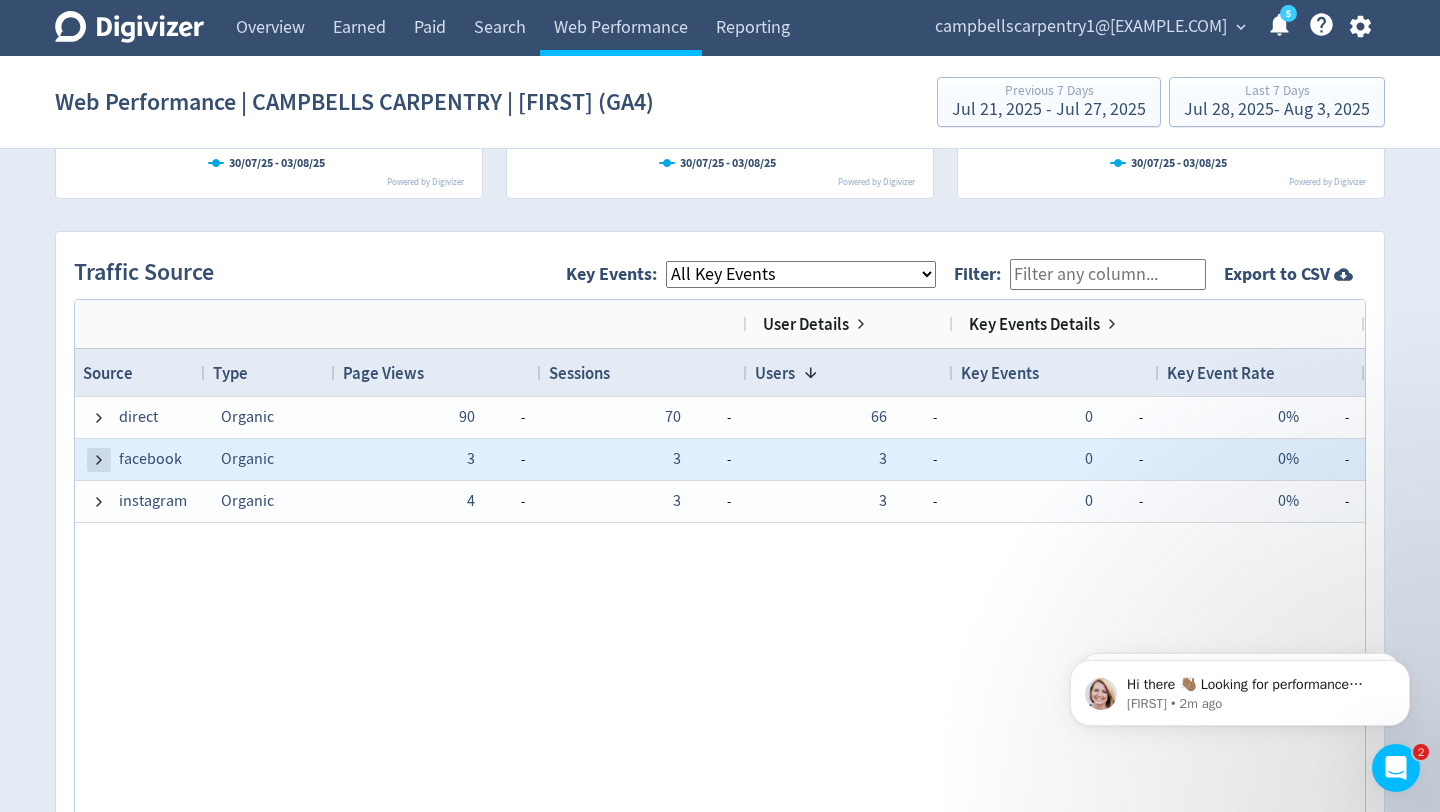 click at bounding box center [99, 460] 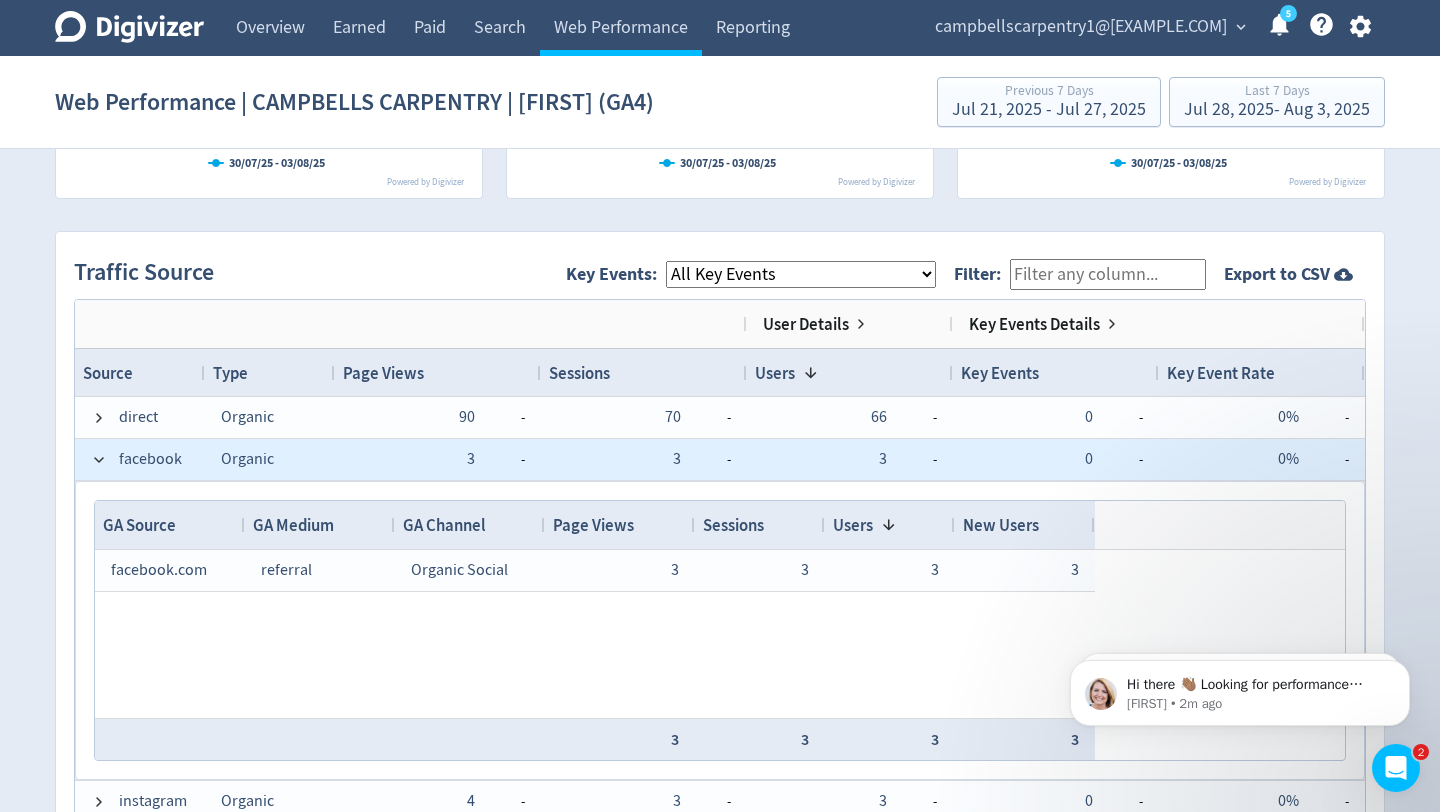 click at bounding box center [99, 460] 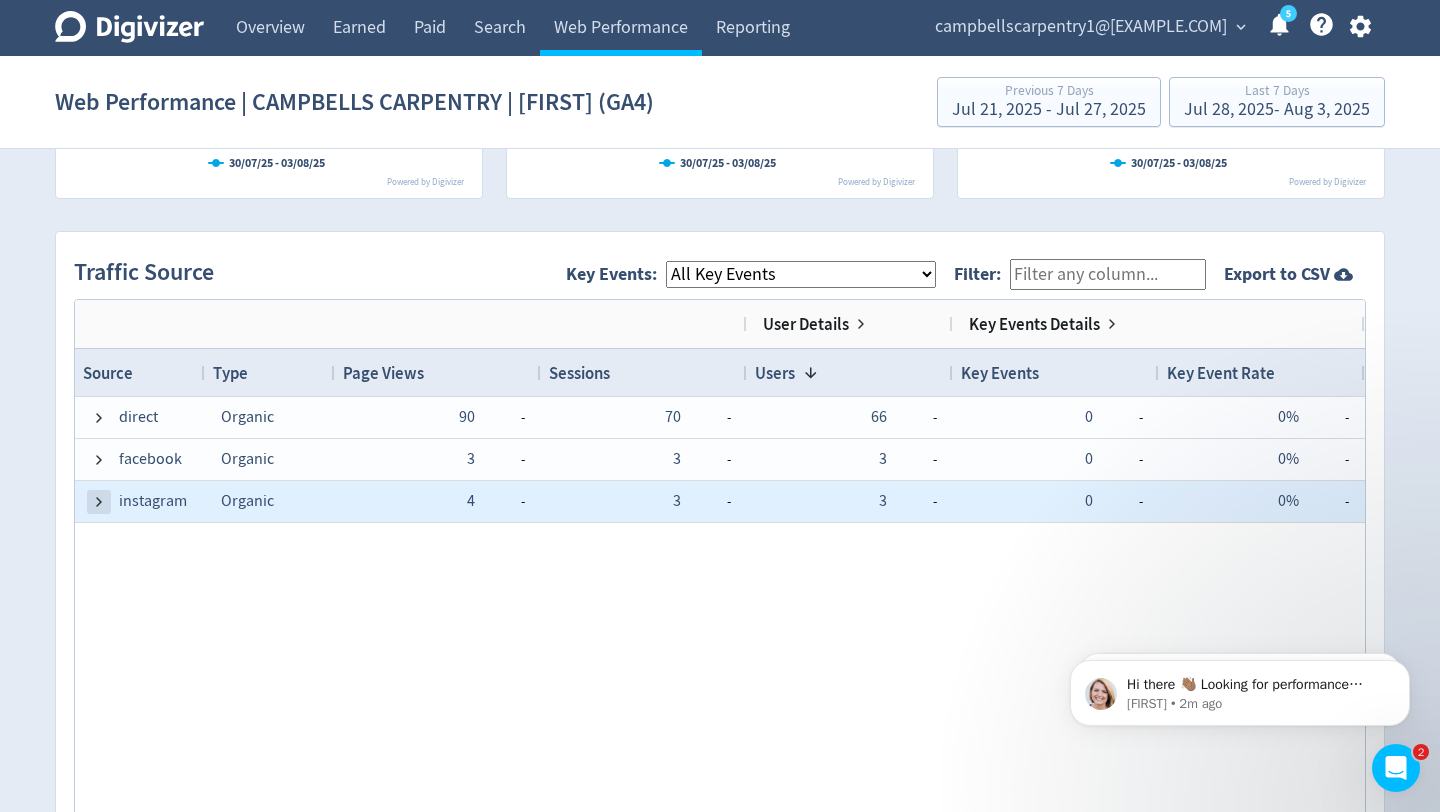 click at bounding box center [99, 502] 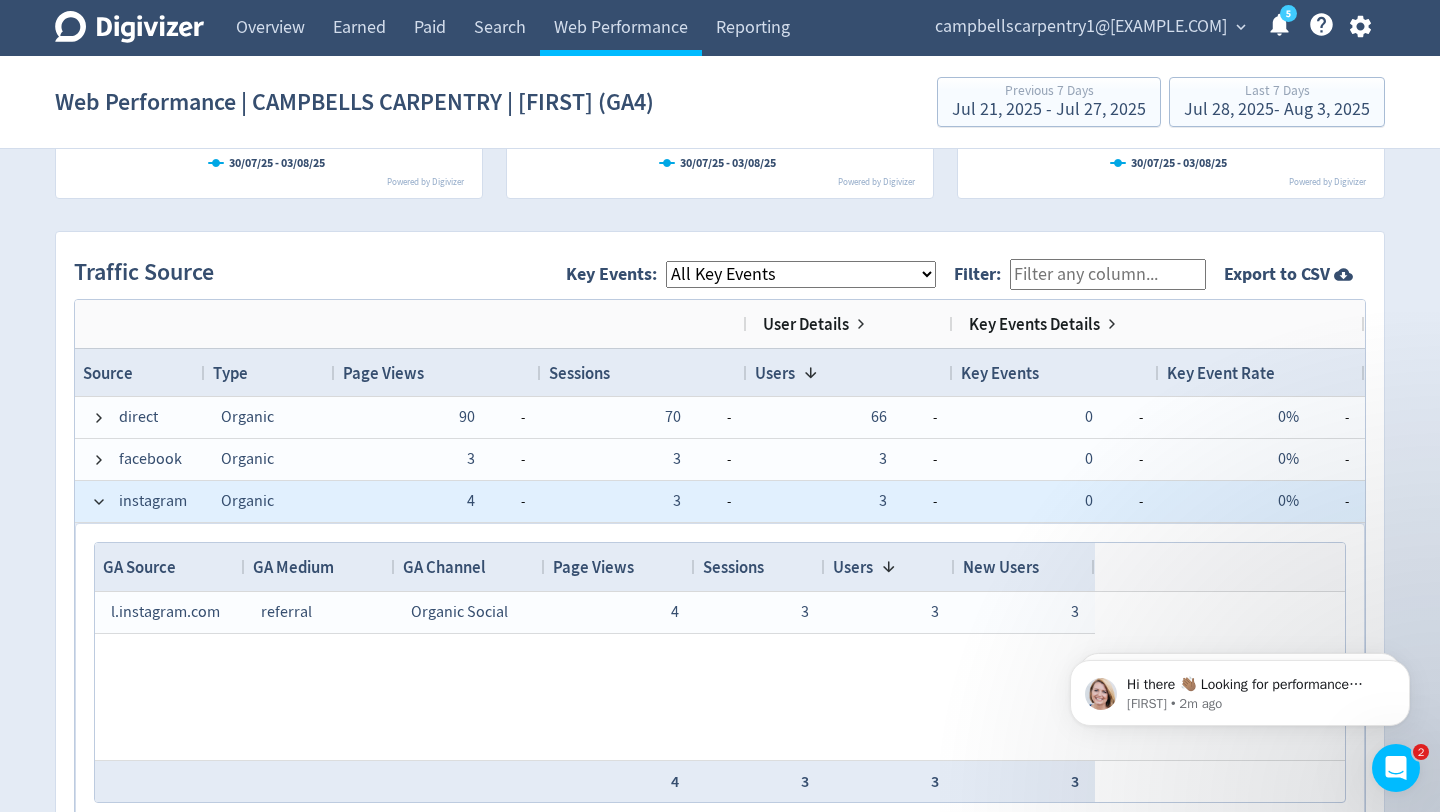 click at bounding box center [99, 502] 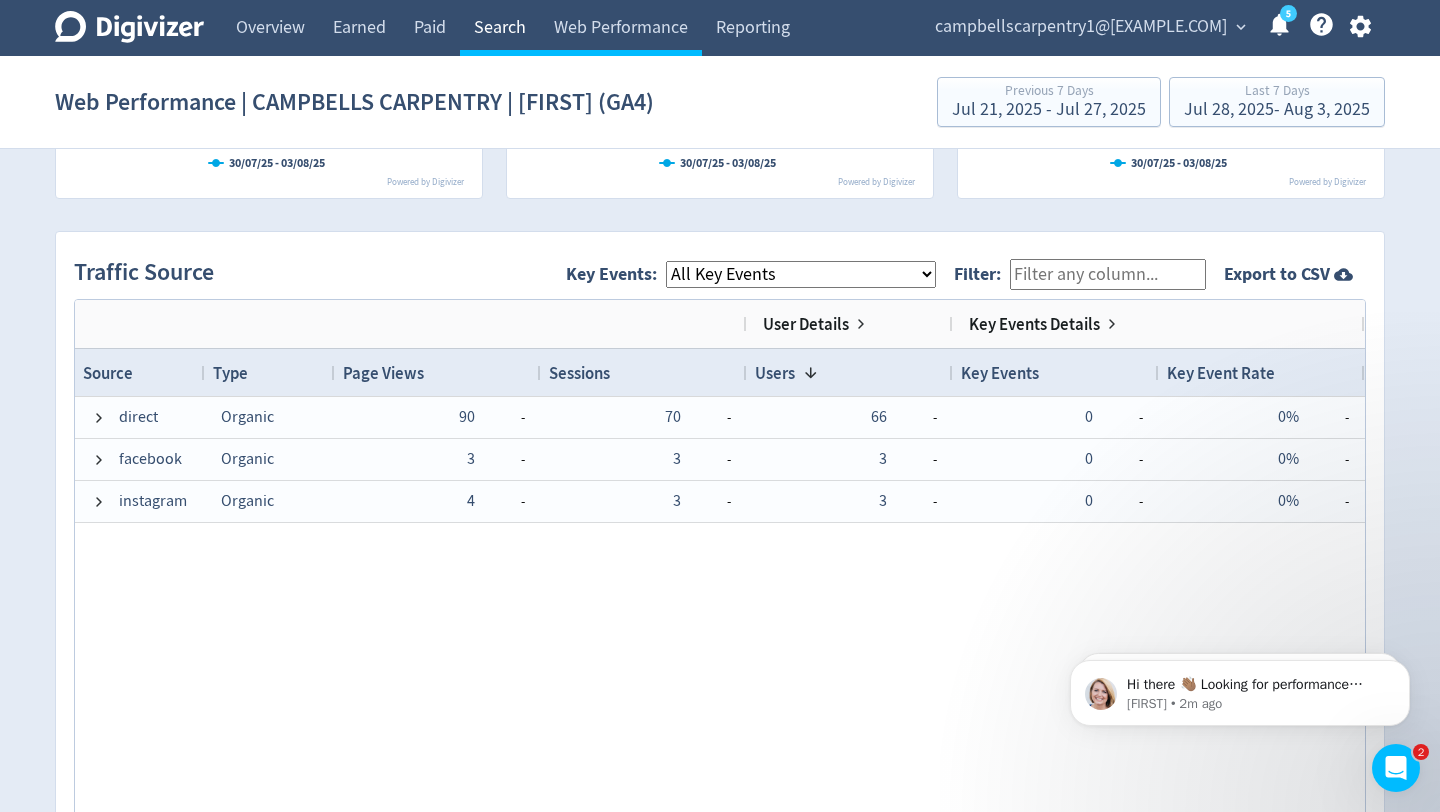 click on "Search" at bounding box center [500, 28] 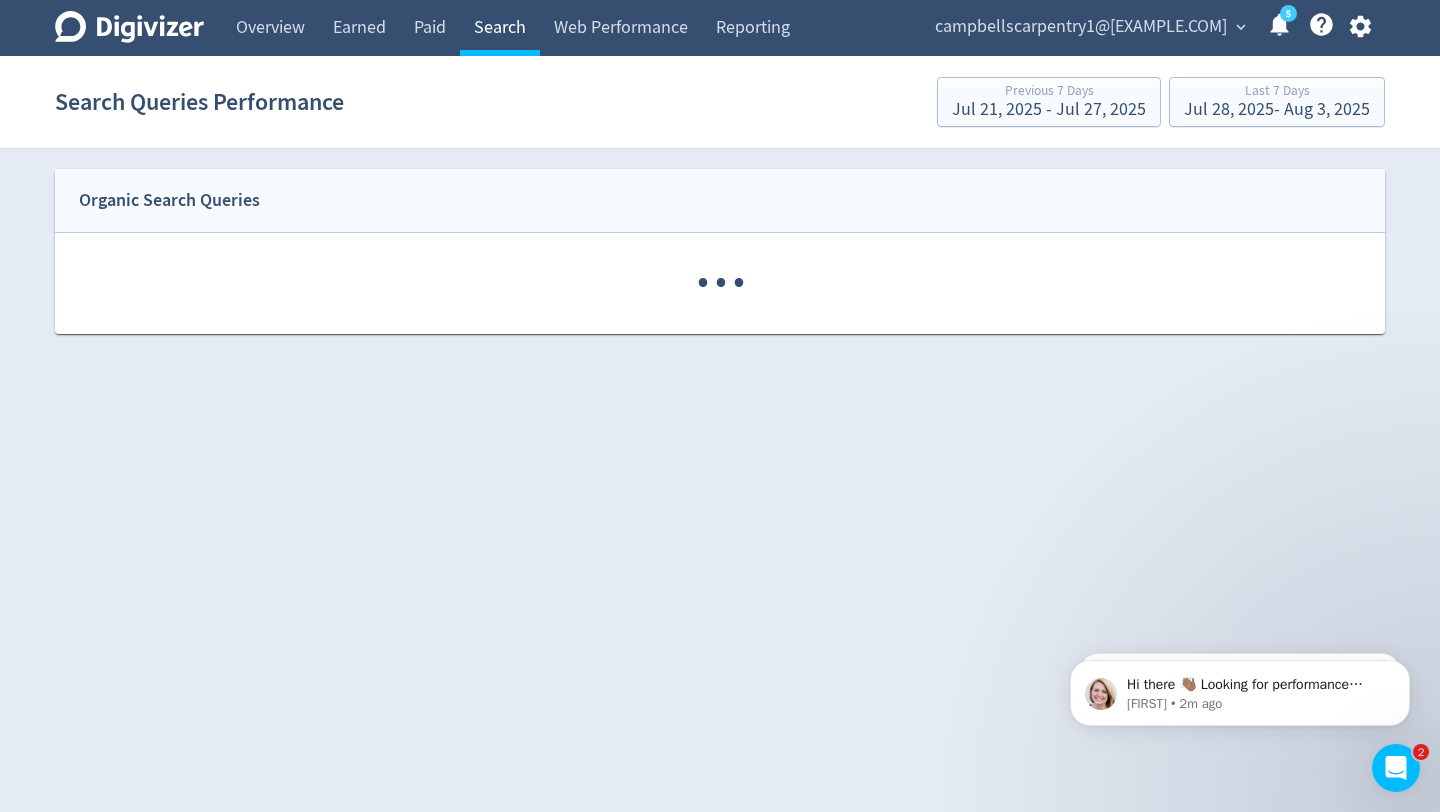 scroll, scrollTop: 0, scrollLeft: 0, axis: both 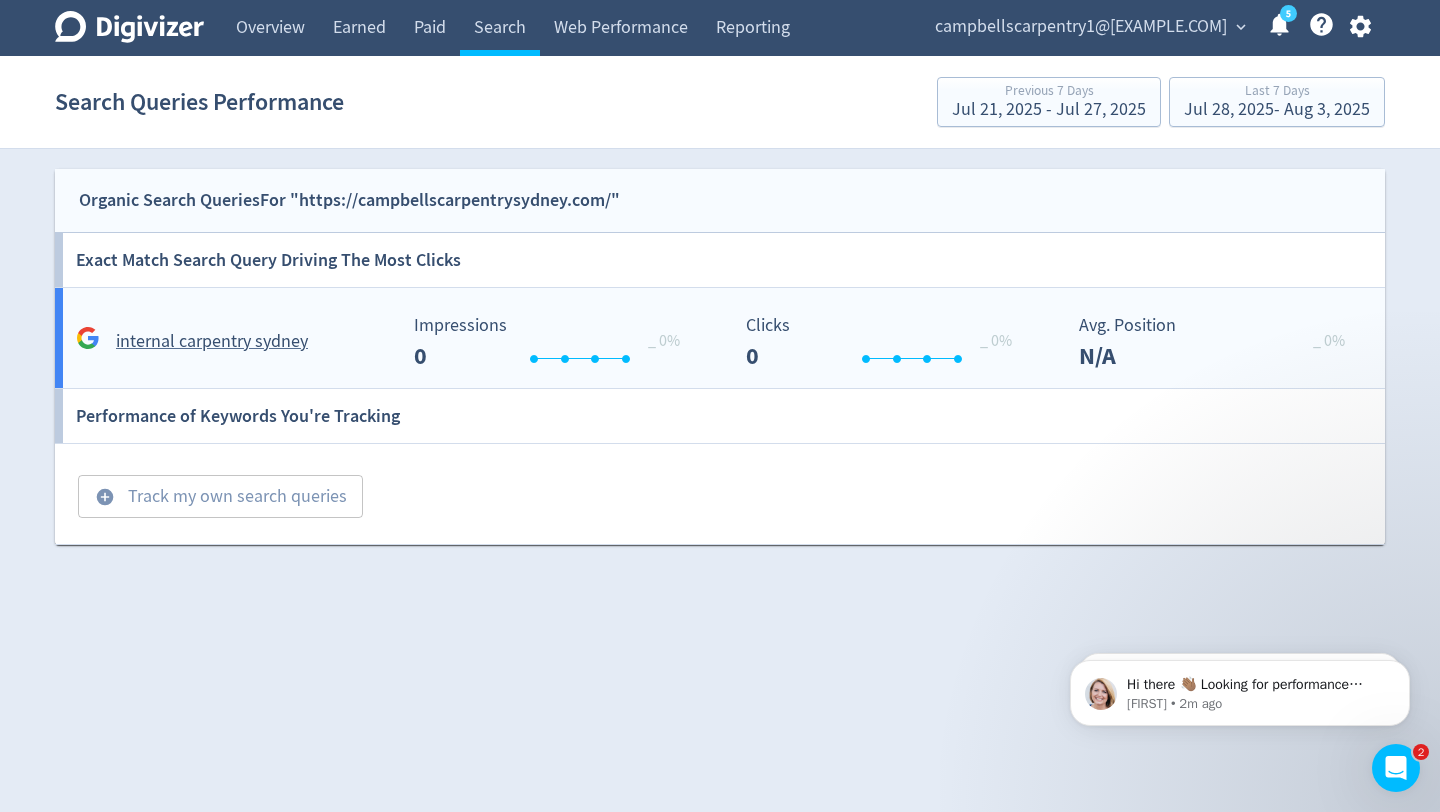 click on "internal carpentry sydney" at bounding box center [212, 342] 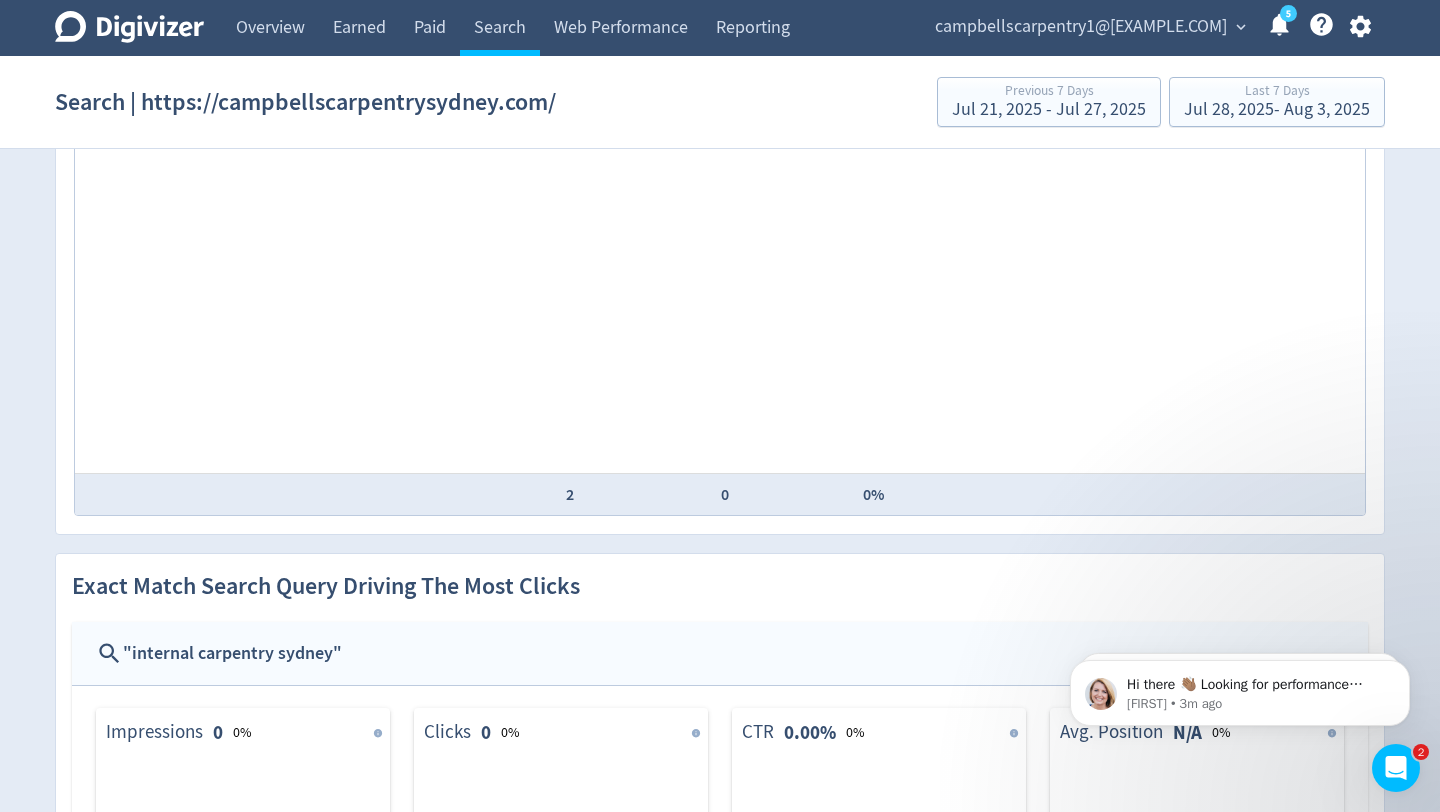 scroll, scrollTop: 0, scrollLeft: 0, axis: both 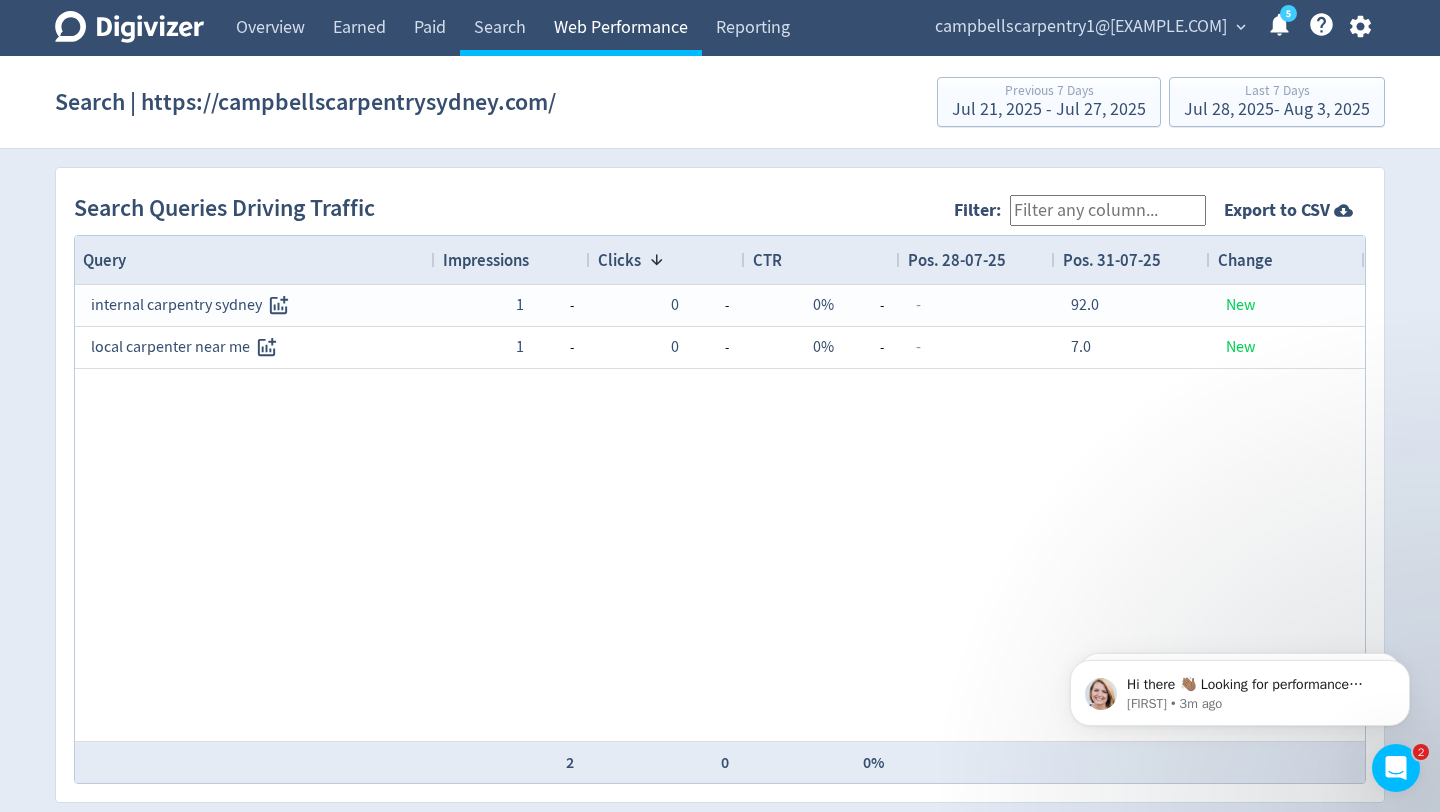 click on "Web Performance" at bounding box center [621, 28] 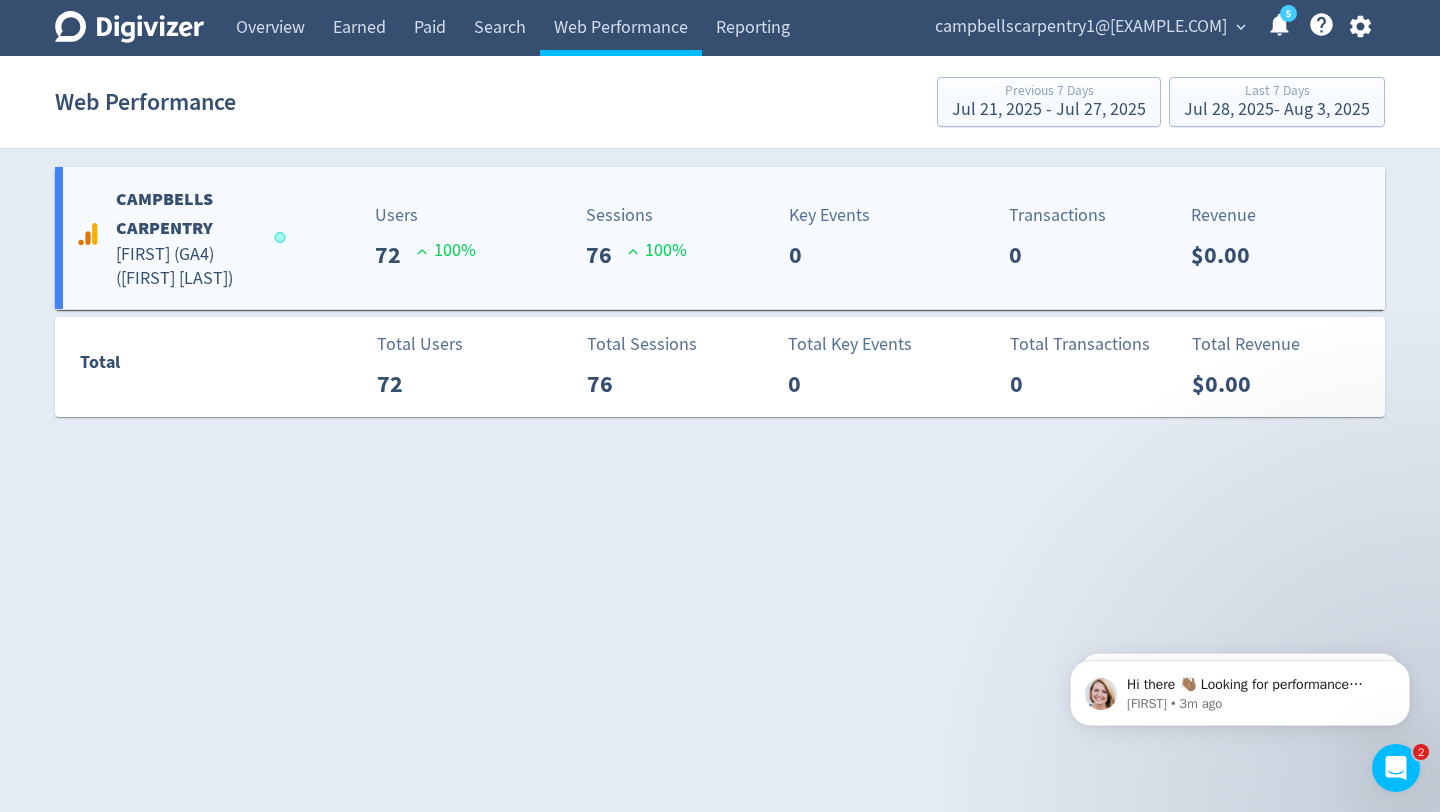 click on "CAMPBELLS CARPENTRY Oliver Campbell (GA4)  ( Oliver Campbell ) Users 72   100 % Sessions 76   100 % Key Events 0 Transactions 0 Revenue $0.00" at bounding box center [720, 238] 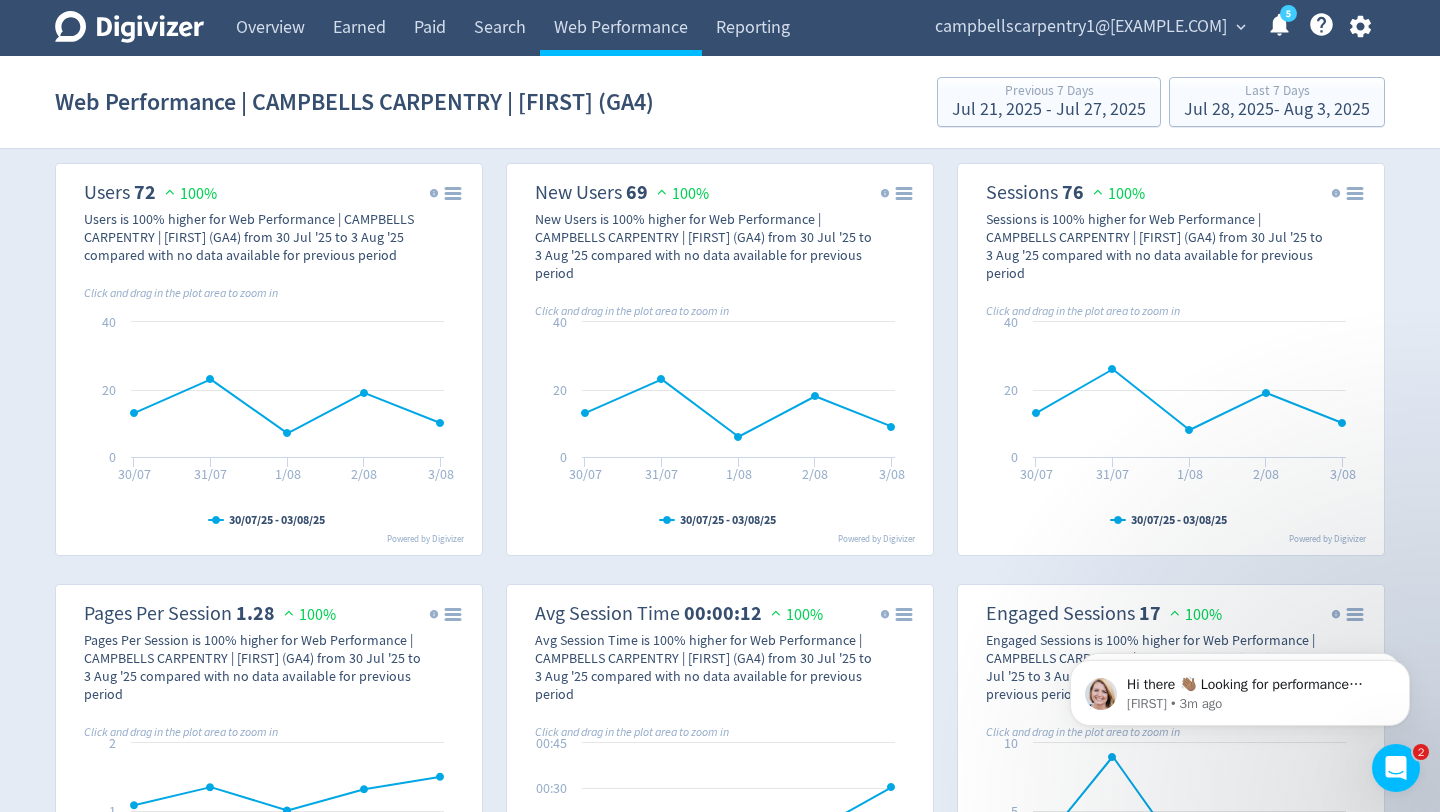 scroll, scrollTop: 464, scrollLeft: 0, axis: vertical 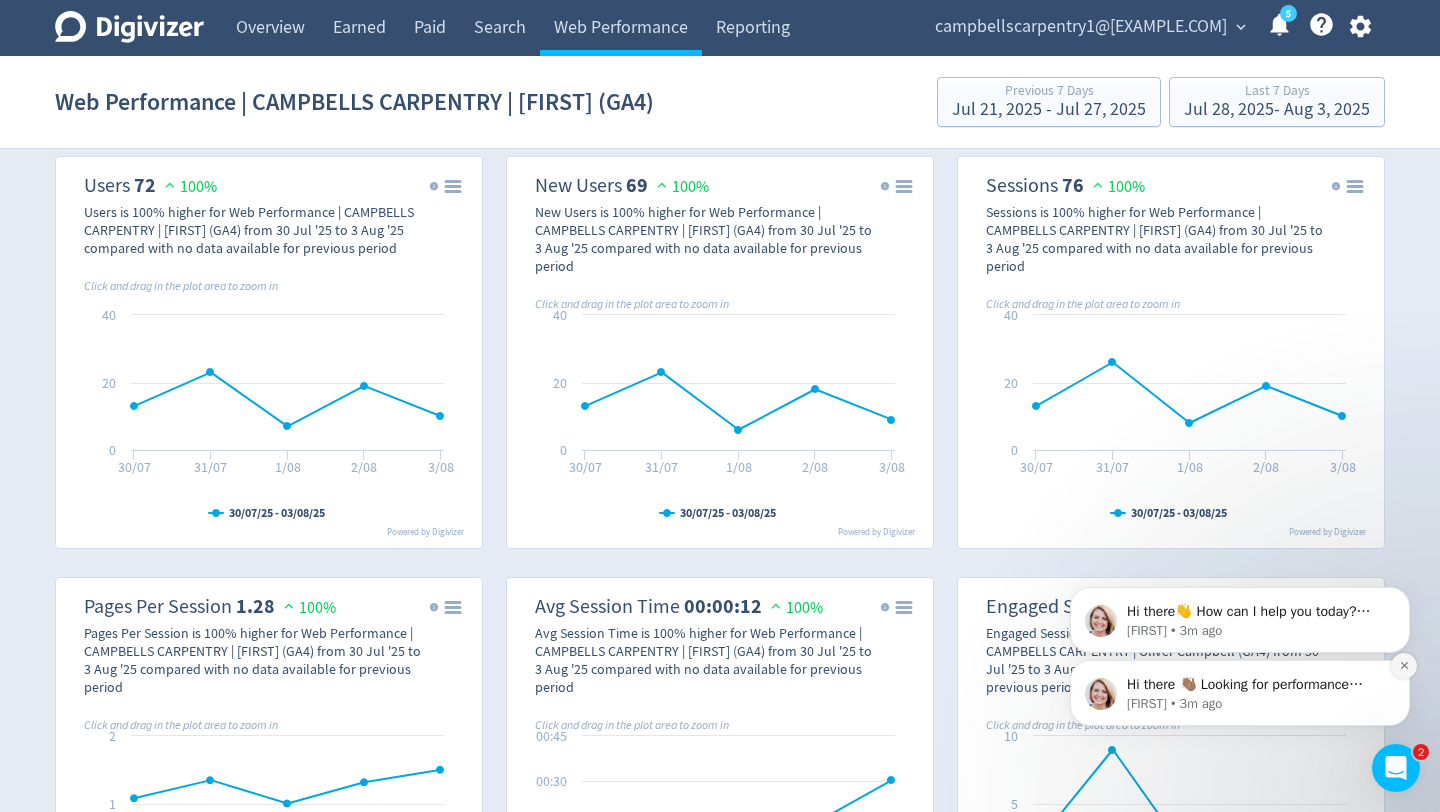 click 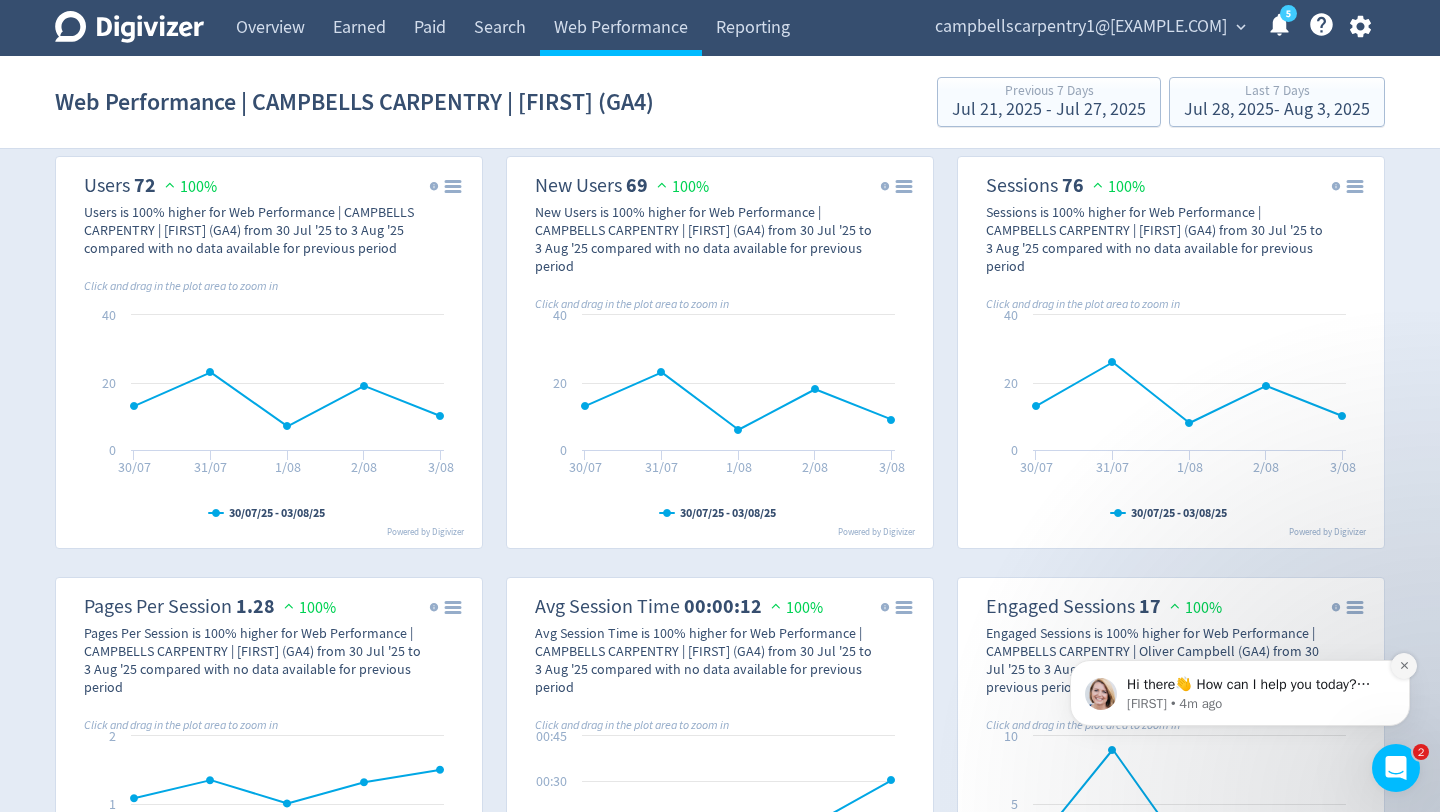 click 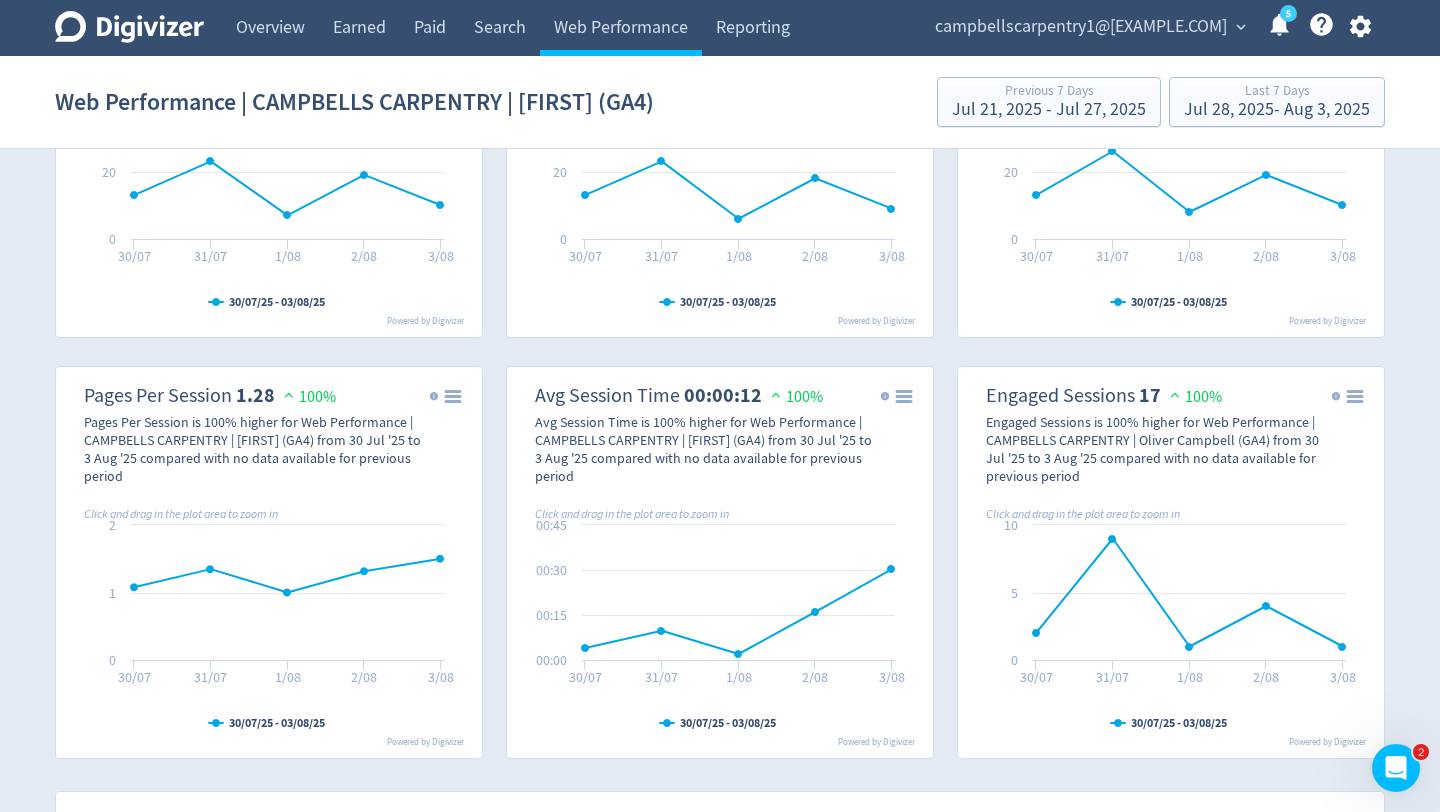 scroll, scrollTop: 680, scrollLeft: 0, axis: vertical 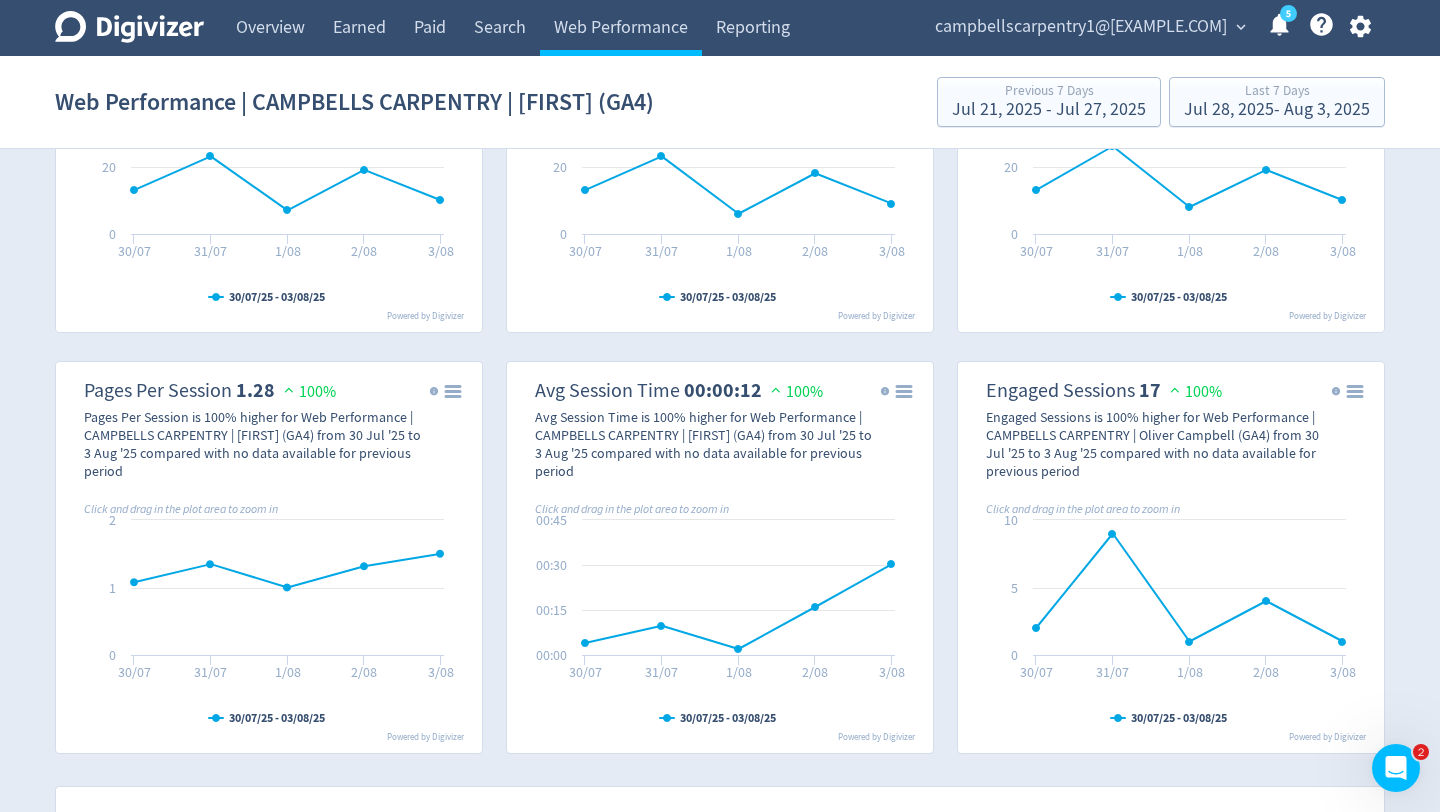click on "Created with Highcharts 10.3.3 Chart context menu 30/07/25 - 03/08/25 30/07 31/07 1/08 2/08 3/08 $0 Powered by Digivizer
Revenue
$0.00
100%
Revenue is 100% lower for Web Performance | CAMPBELLS CARPENTRY | Oliver Campbell (GA4) from 30 Jul '25
to 3 Aug '25 compared with 1 Jan '70 to 1 Jan '70 (5 days)     Click and drag in the plot area to zoom in Created with Highcharts 10.3.3 Chart context menu 30/07/25 - 03/08/25 30/07 31/07 1/08 2/08 3/08 0 Powered by Digivizer
Transactions
0
100%
Transactions is 100% lower for Web Performance | CAMPBELLS CARPENTRY | Oliver Campbell (GA4) from 30 Jul '25
to 3 Aug '25 compared with 1 Jan '70 to 1 Jan '70 (5 days)     Click and drag in the plot area to zoom in 03 Aug '25
03/08
Transactions: 0 Created with Highcharts 10.3.3 Chart context menu 30/07/25 - 03/08/25 30/07 31/07 1/08 2/08 3/08 0 Powered by Digivizer" at bounding box center [720, 860] 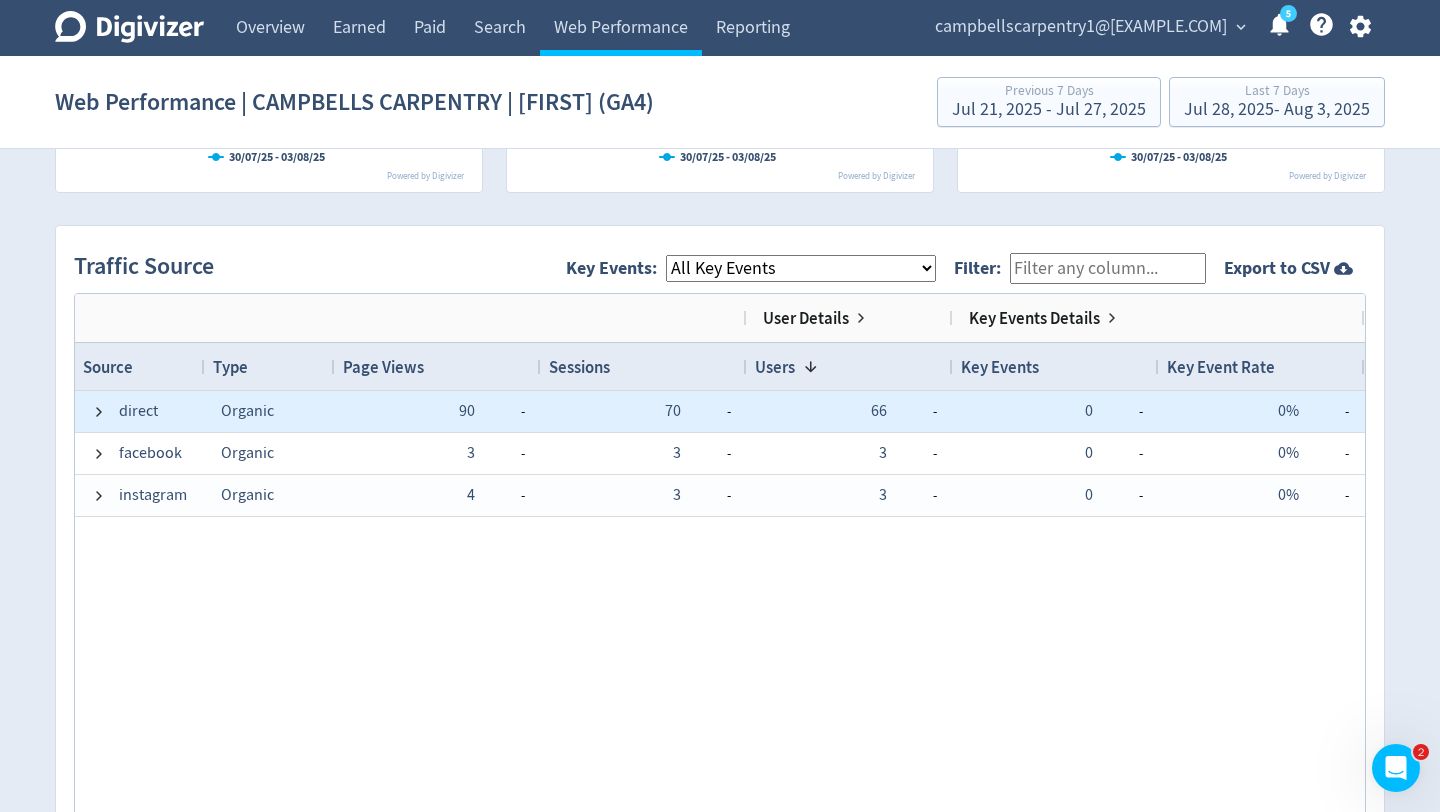 scroll, scrollTop: 1243, scrollLeft: 0, axis: vertical 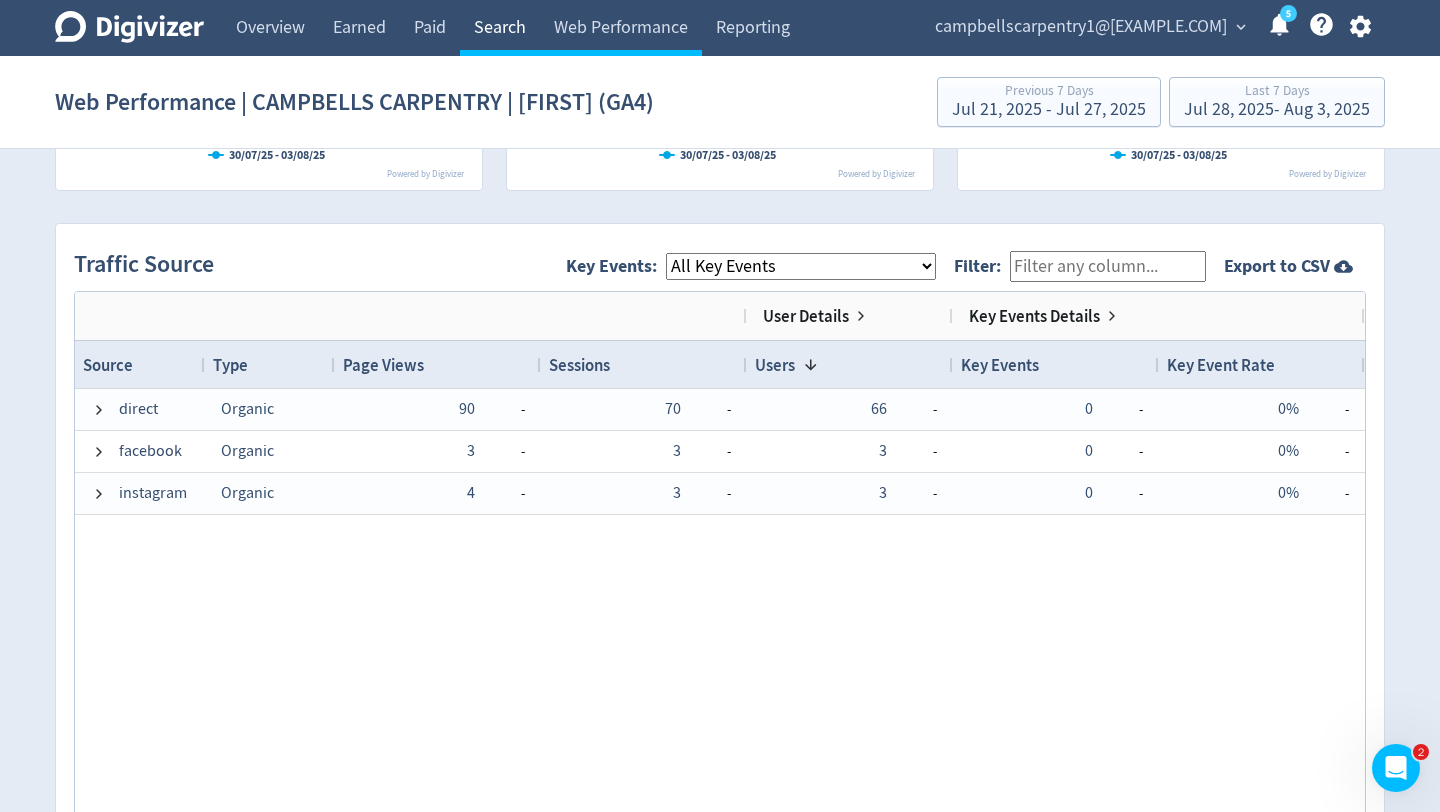 click on "Search" at bounding box center (500, 28) 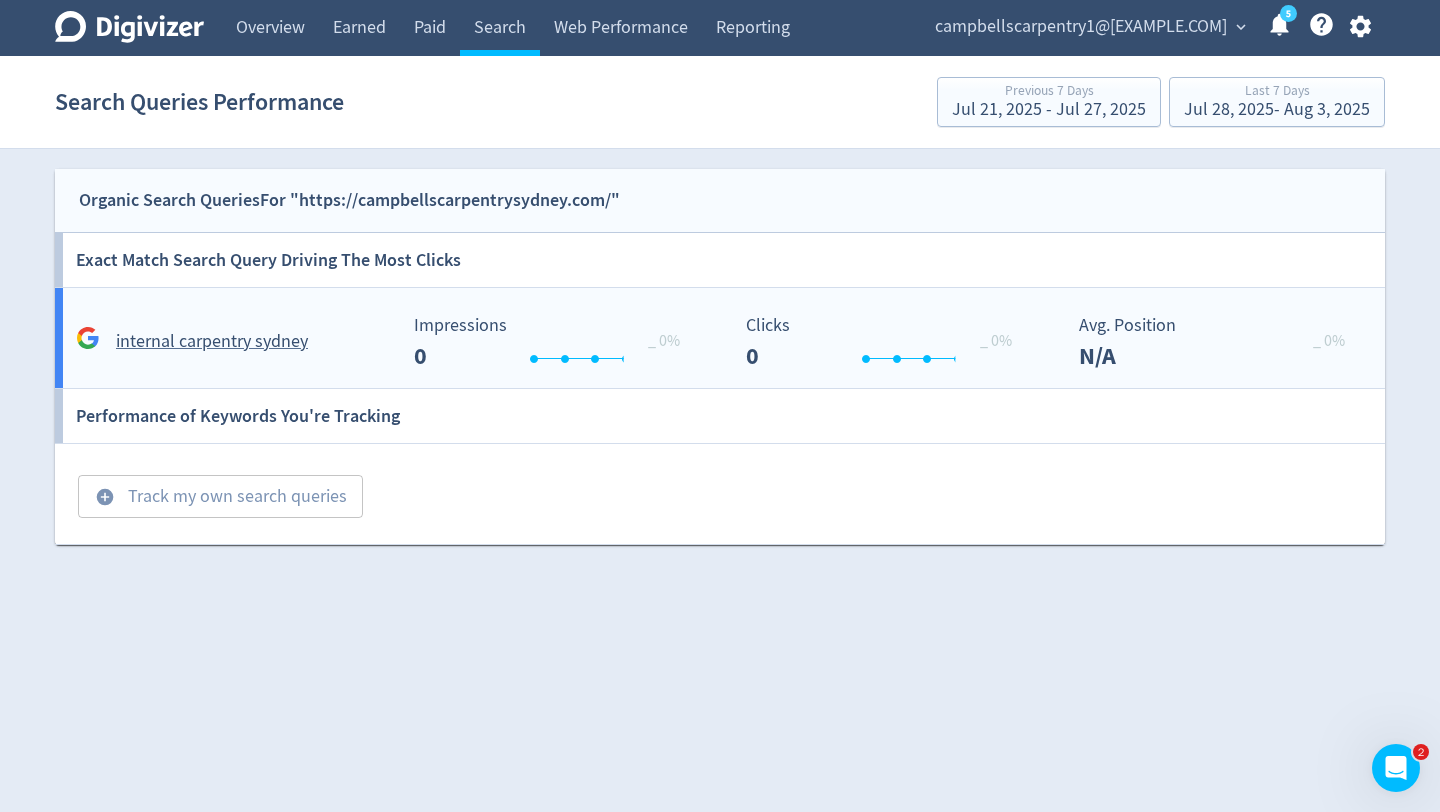 click 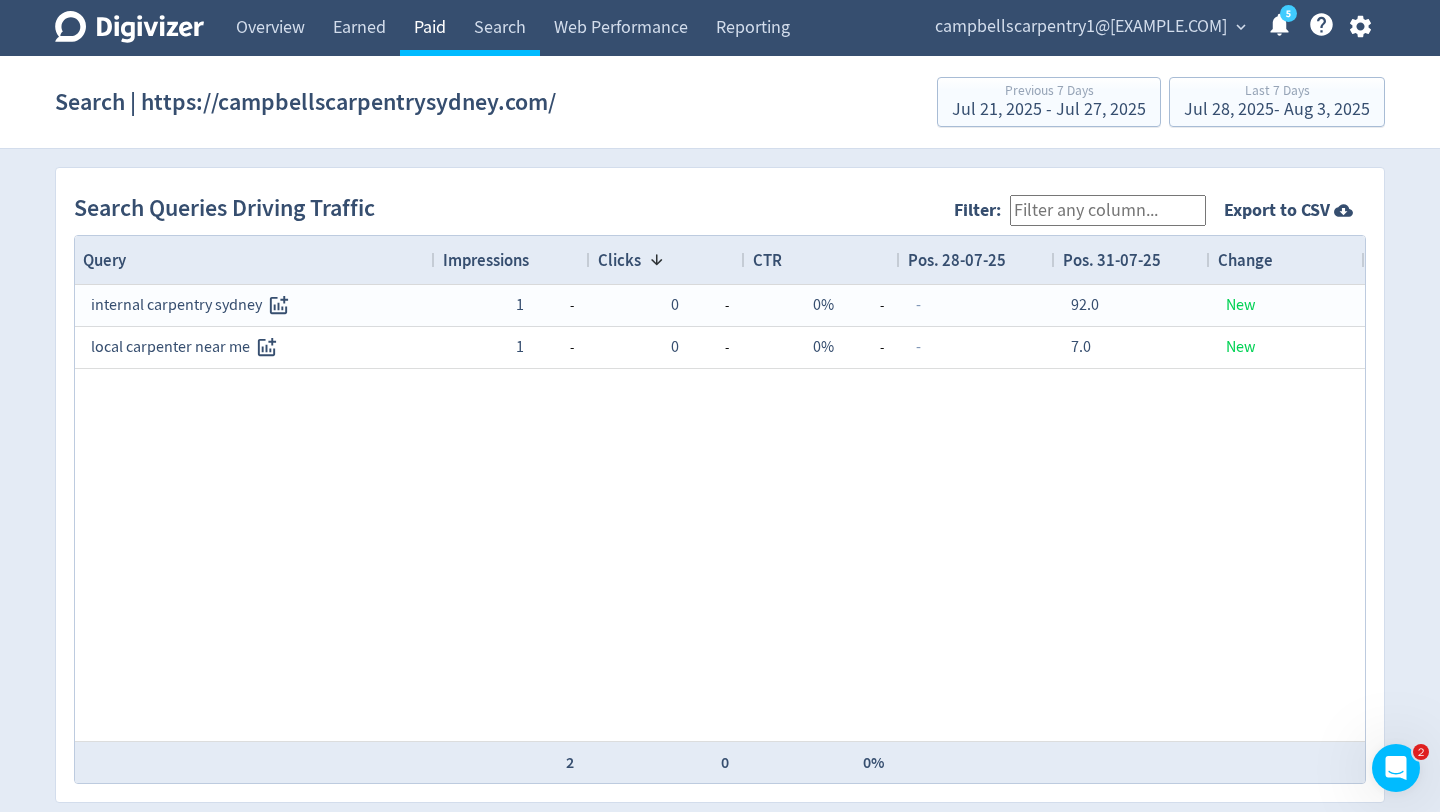 click on "Paid" at bounding box center [430, 28] 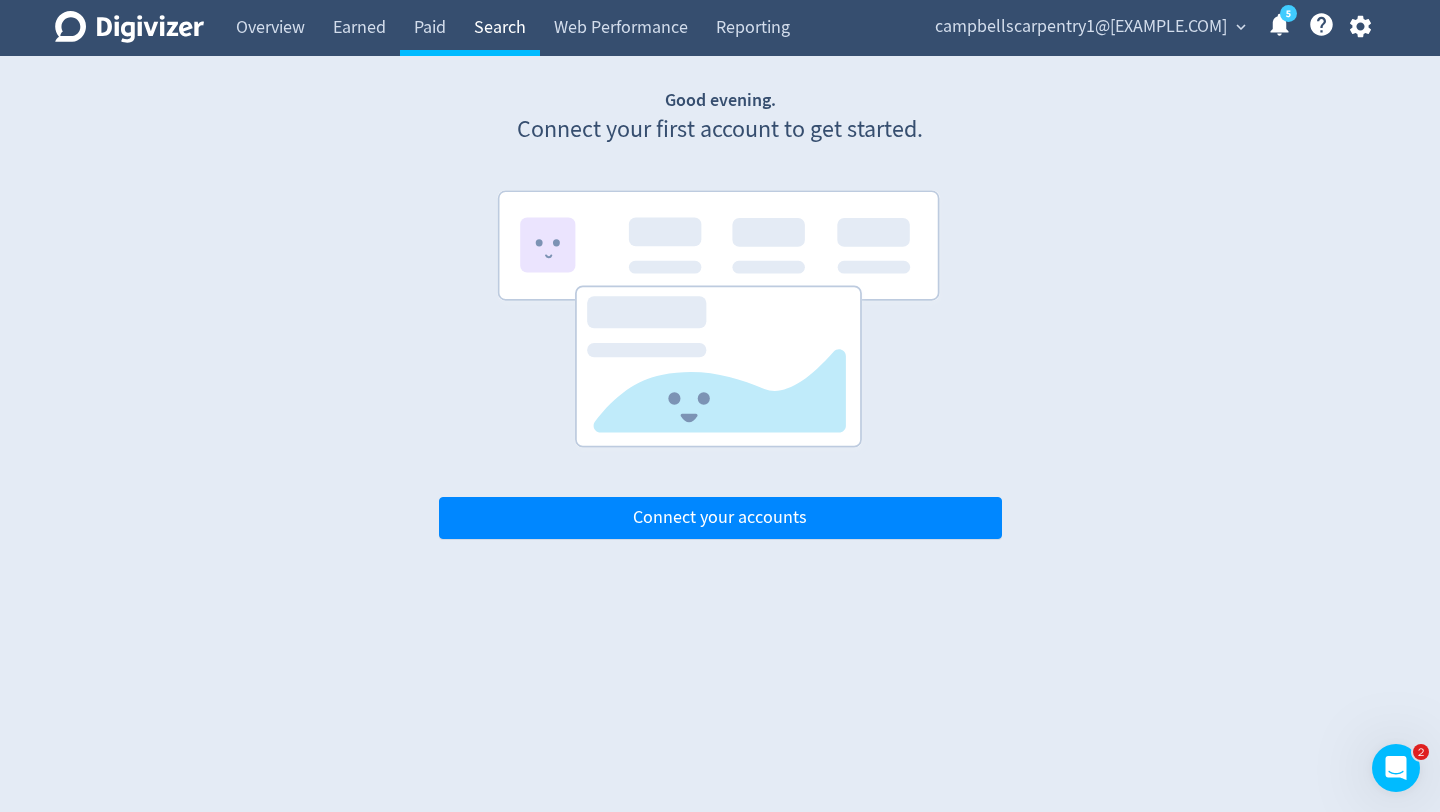 click on "Search" at bounding box center [500, 28] 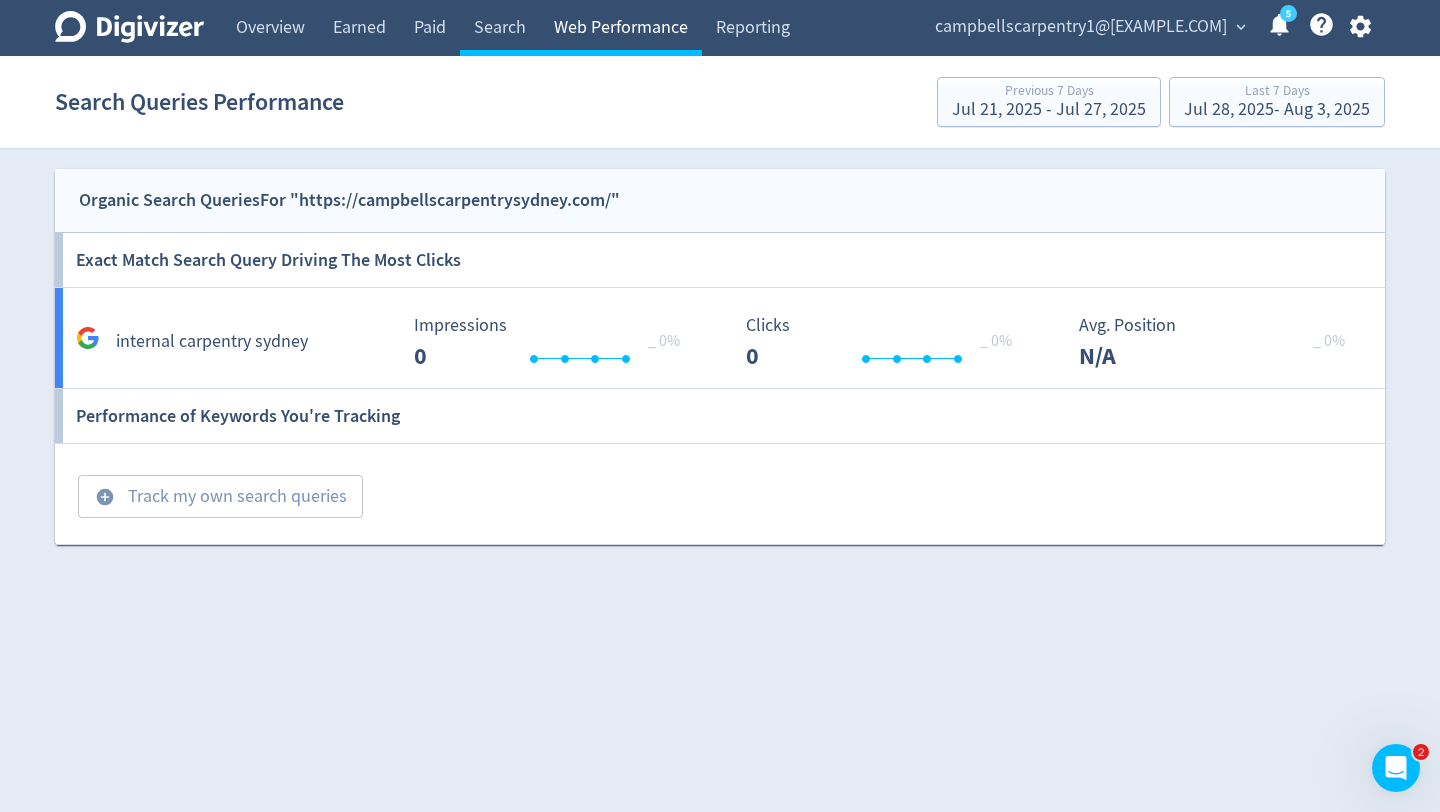 click on "Web Performance" at bounding box center [621, 28] 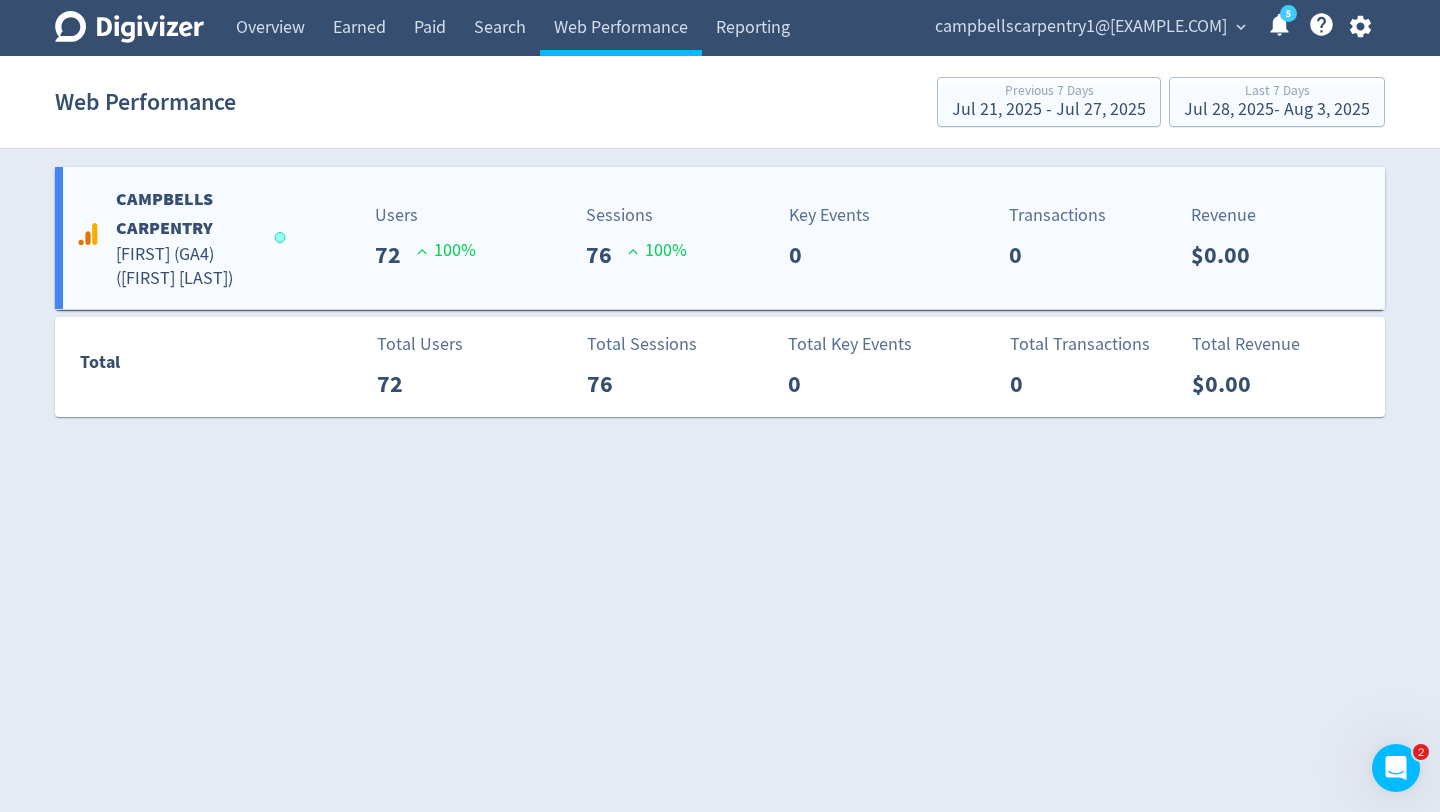 click on "Sessions 76   100 %" at bounding box center [614, 237] 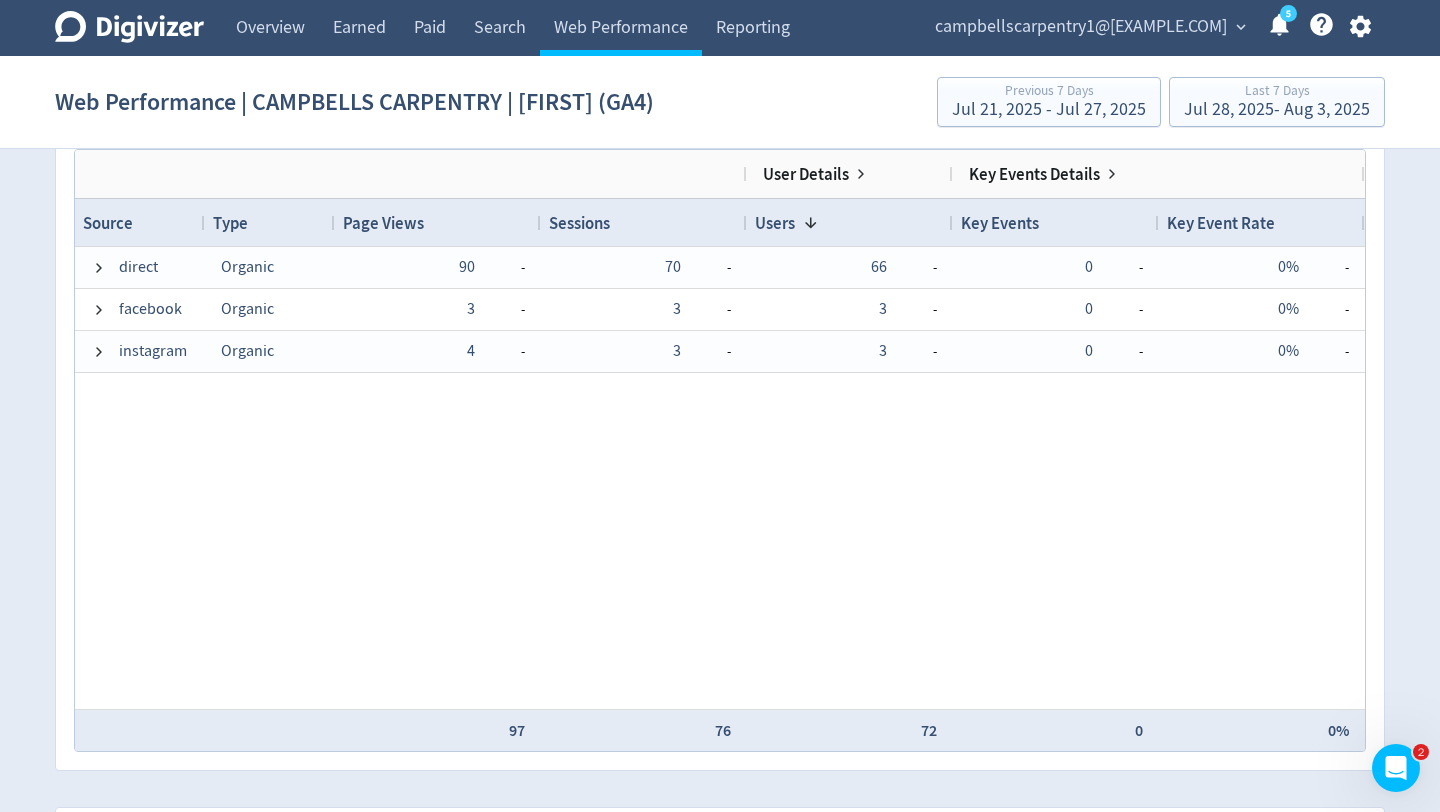 scroll, scrollTop: 1345, scrollLeft: 0, axis: vertical 